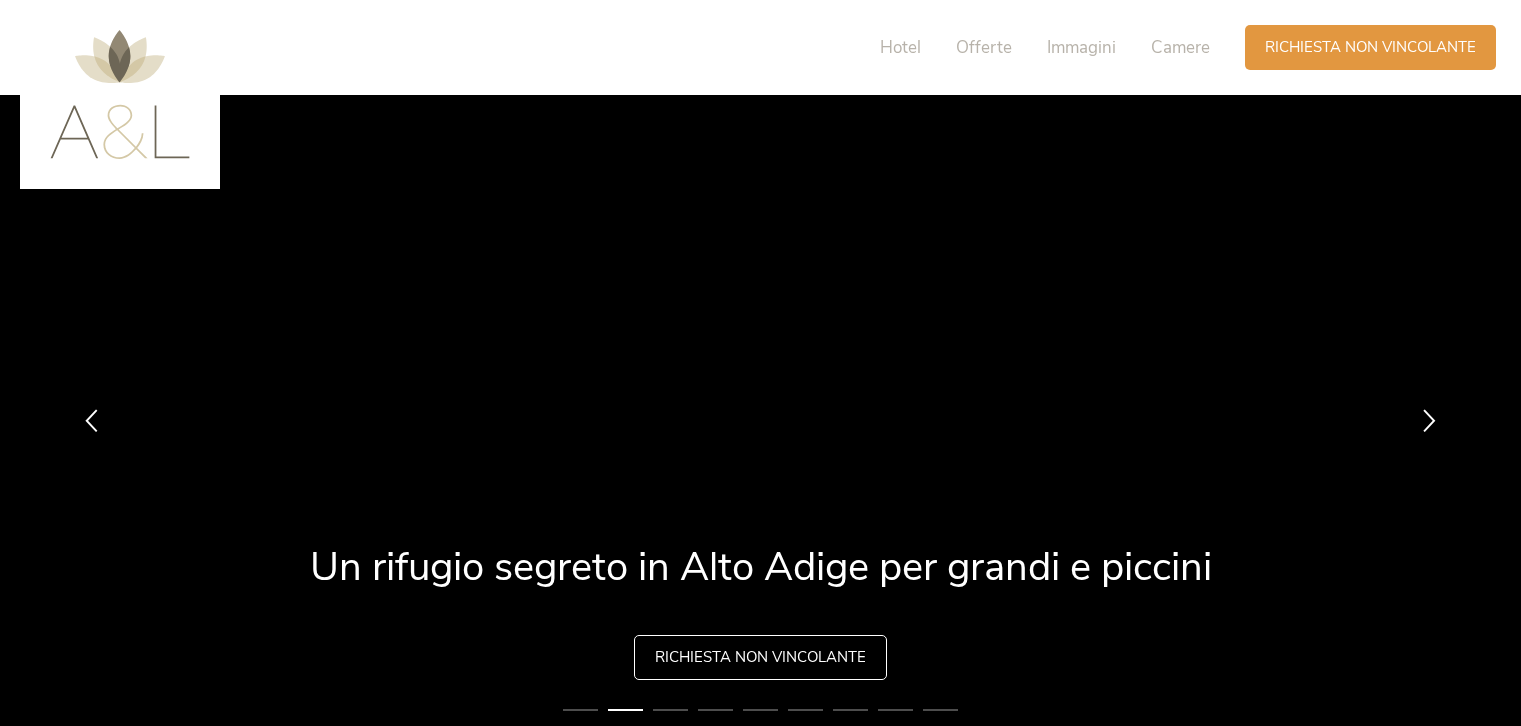 scroll, scrollTop: 0, scrollLeft: 0, axis: both 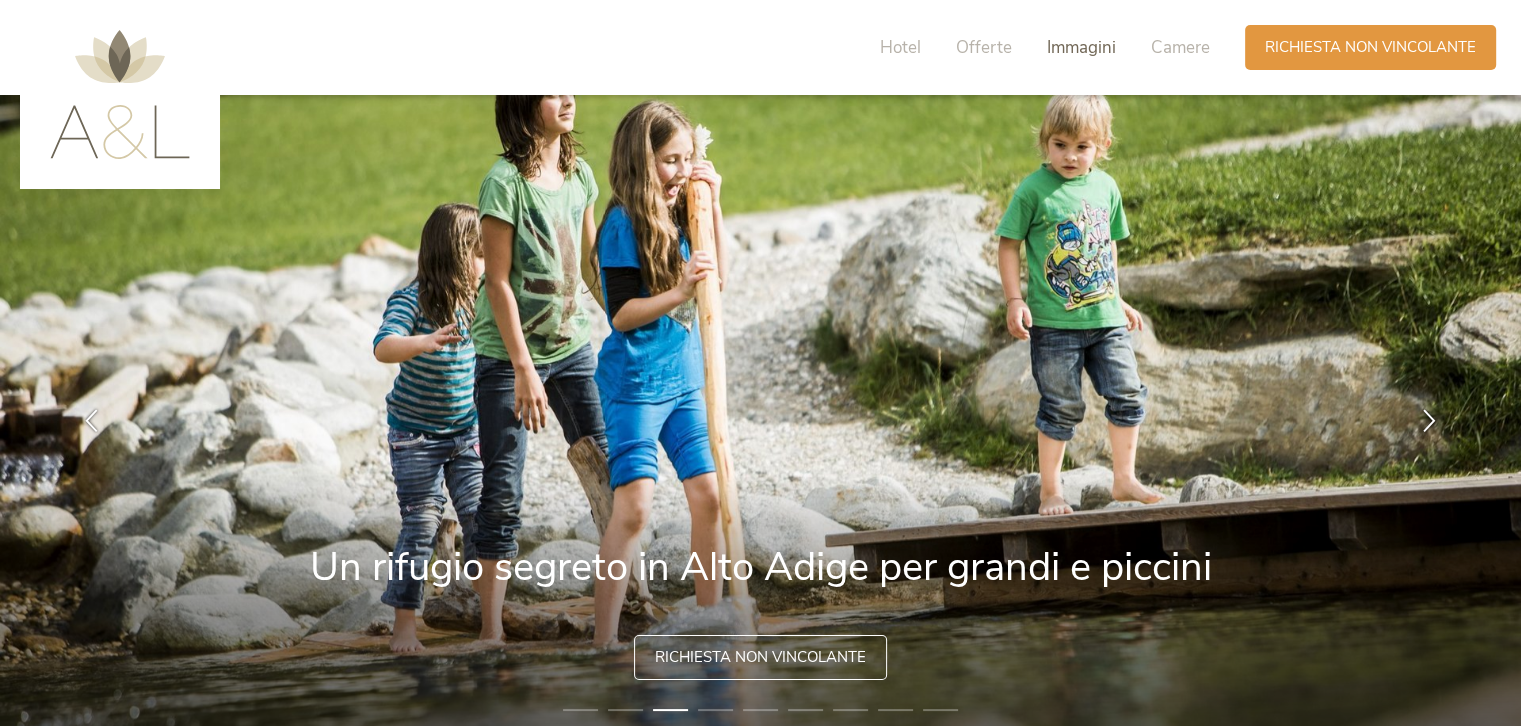click on "Immagini" at bounding box center [1081, 47] 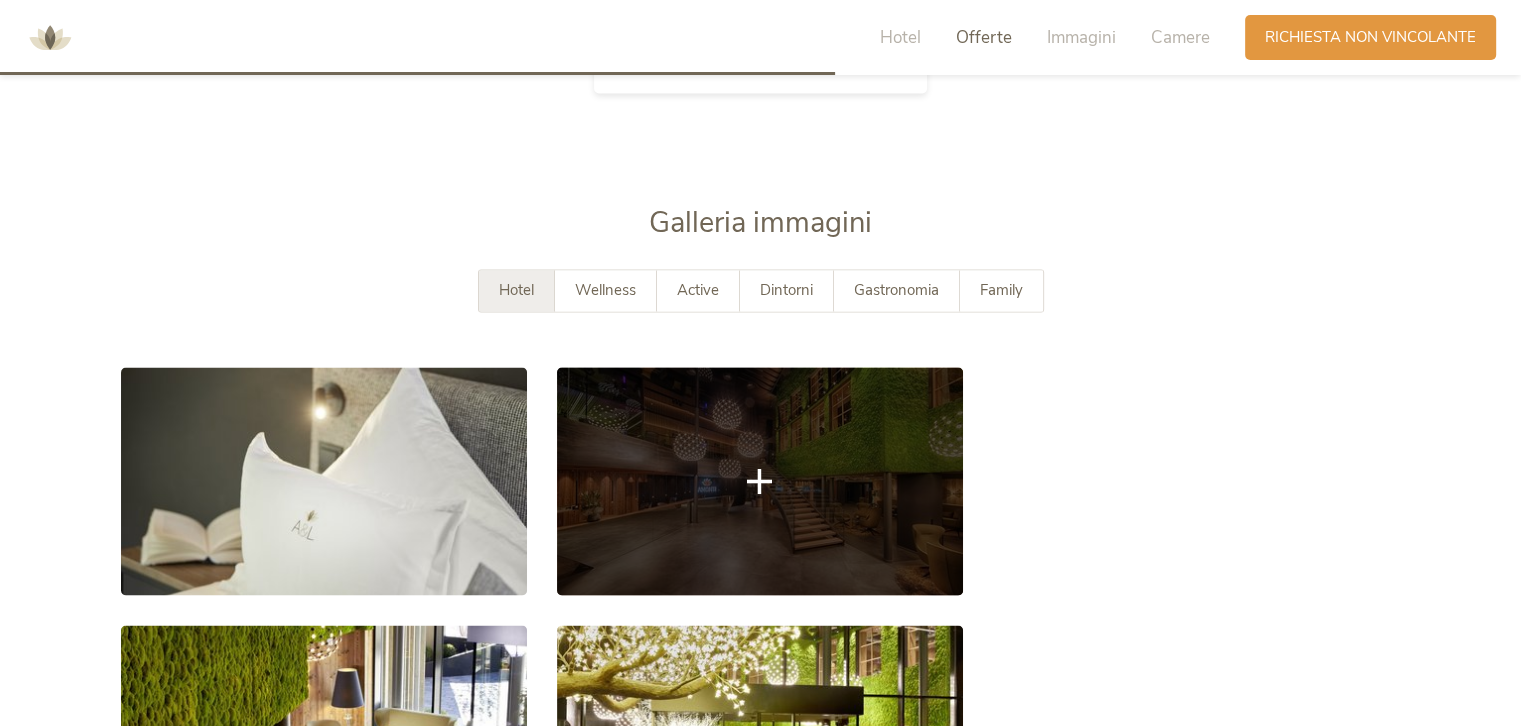 scroll, scrollTop: 3389, scrollLeft: 0, axis: vertical 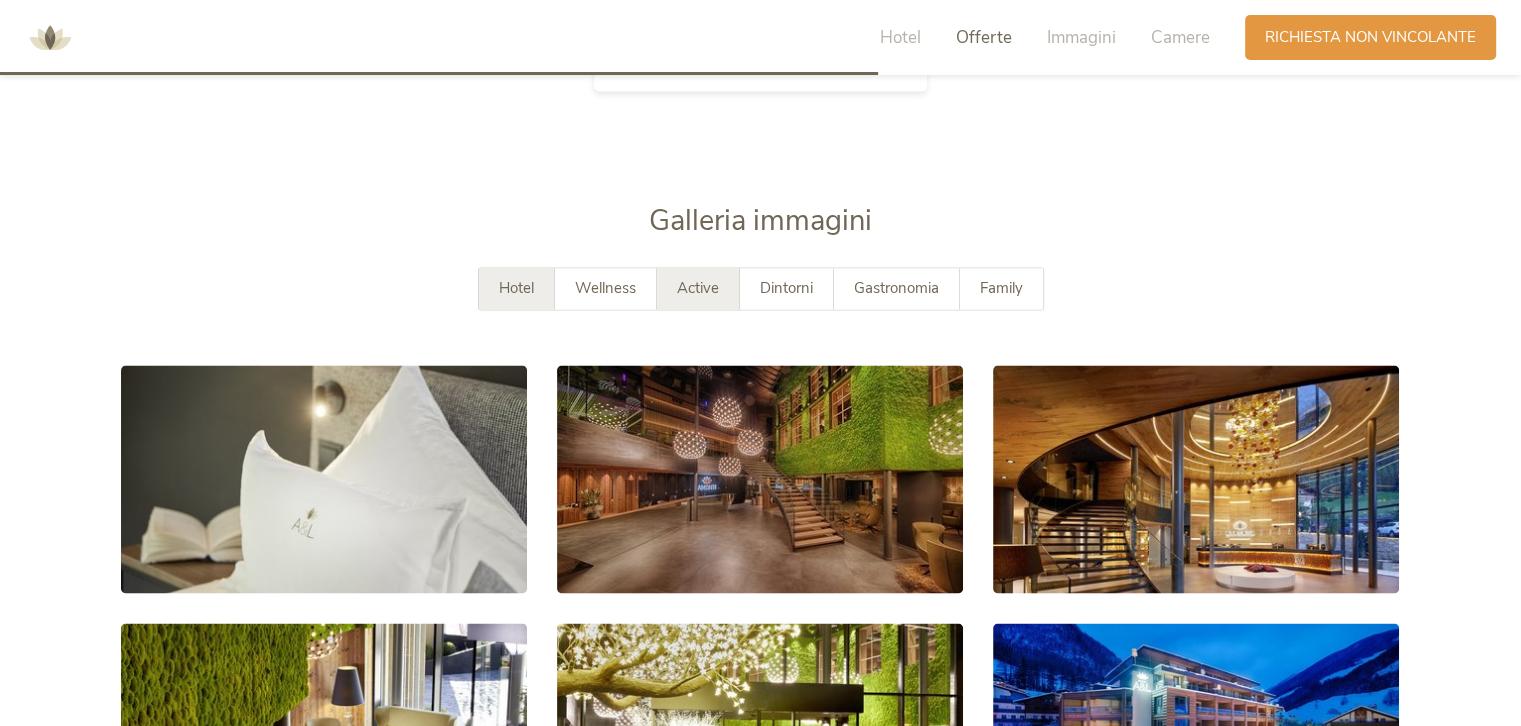 click on "Active" at bounding box center (698, 288) 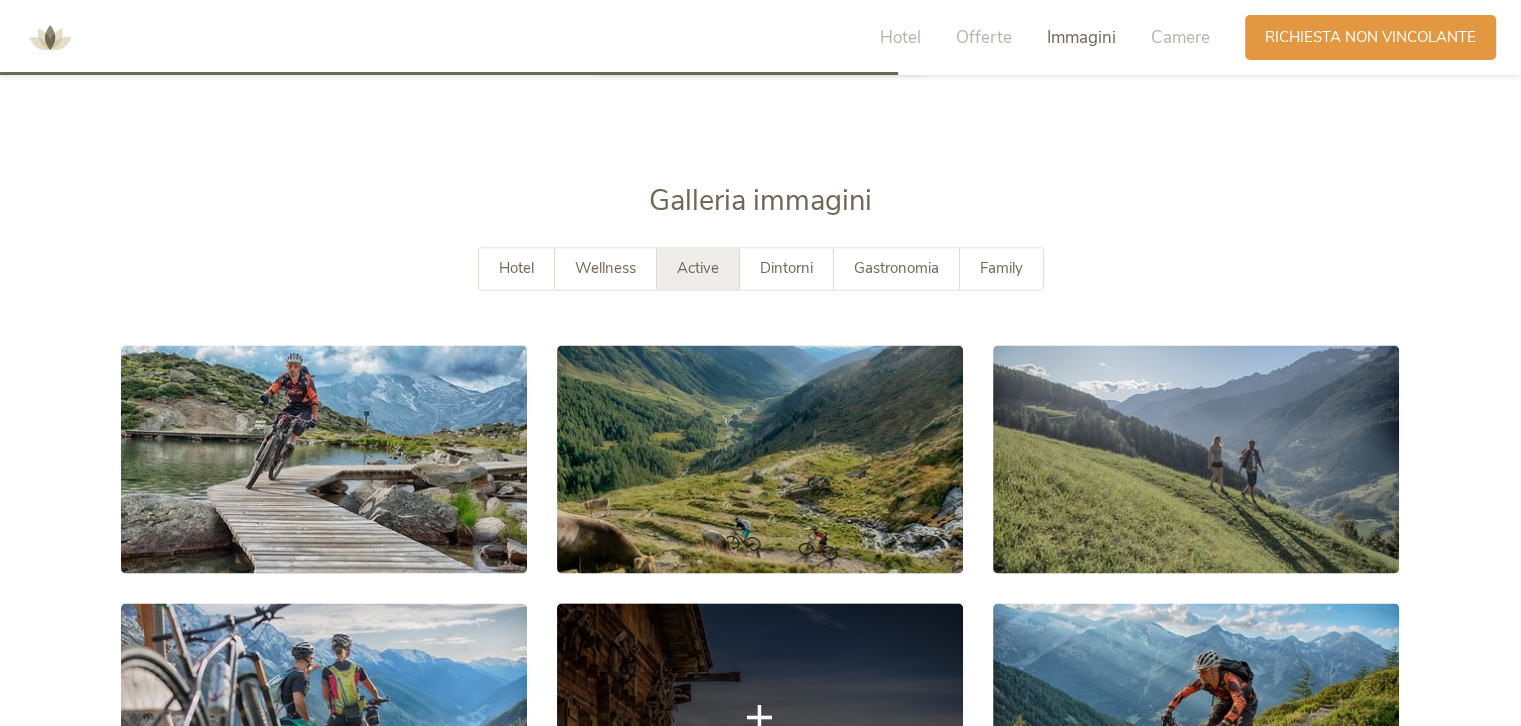 scroll, scrollTop: 3389, scrollLeft: 0, axis: vertical 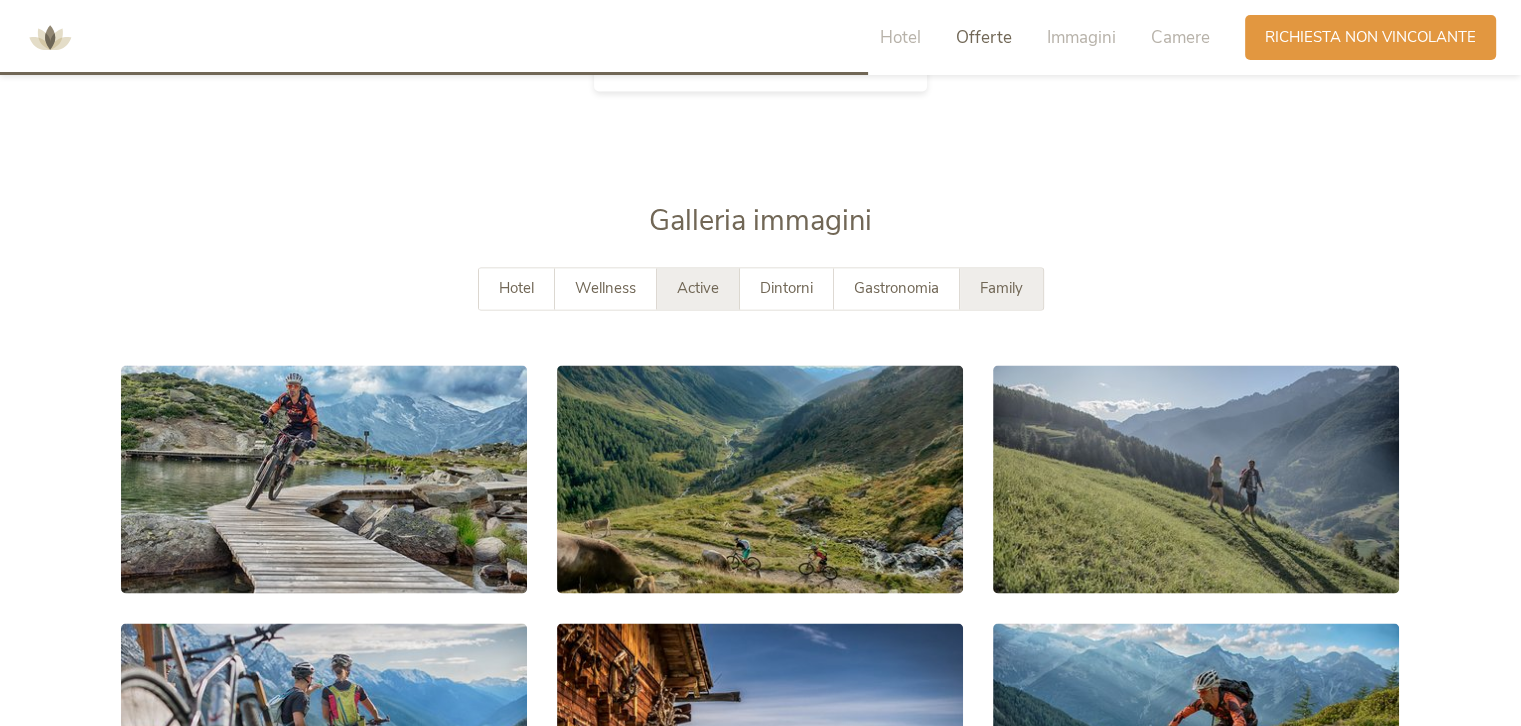 click on "Family" at bounding box center [1001, 288] 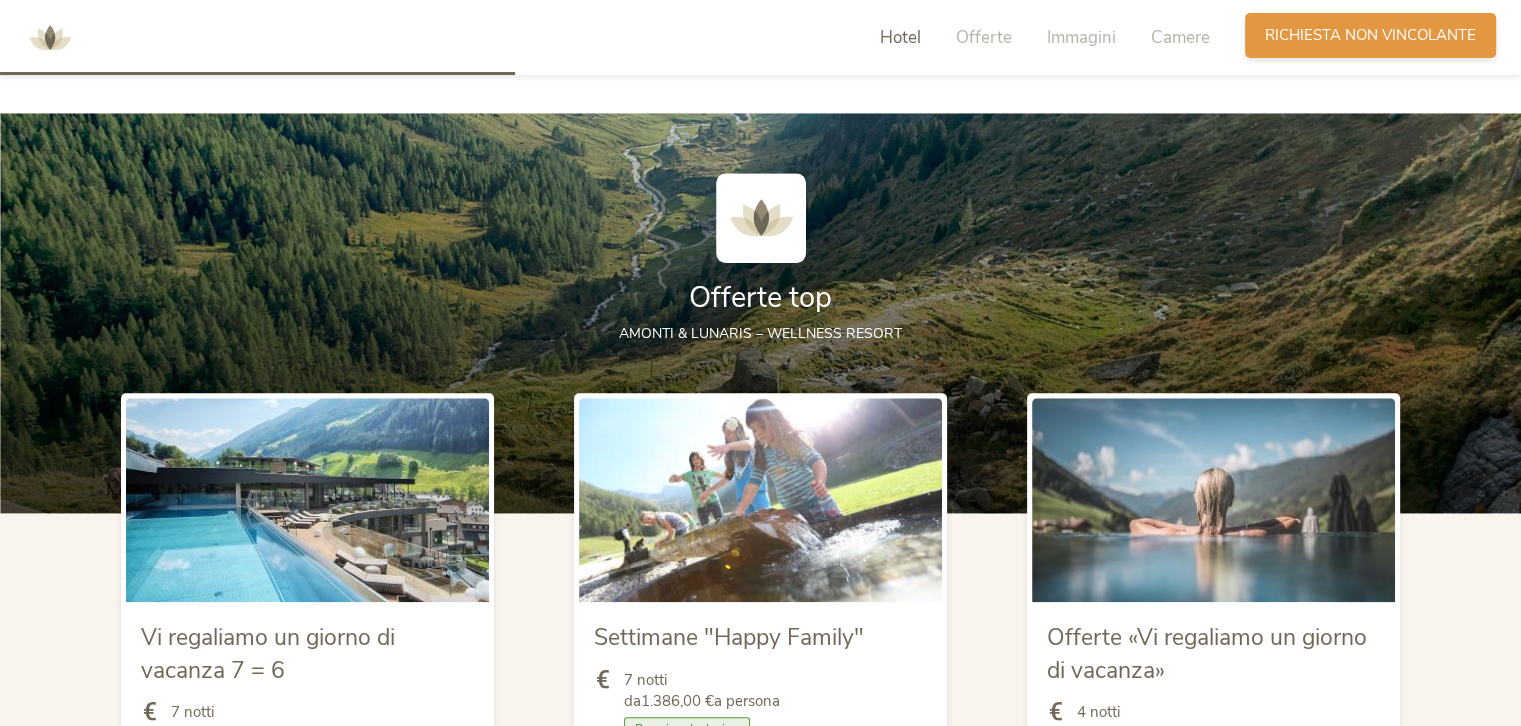click on "Richiesta Richiesta non vincolante" at bounding box center (1370, 35) 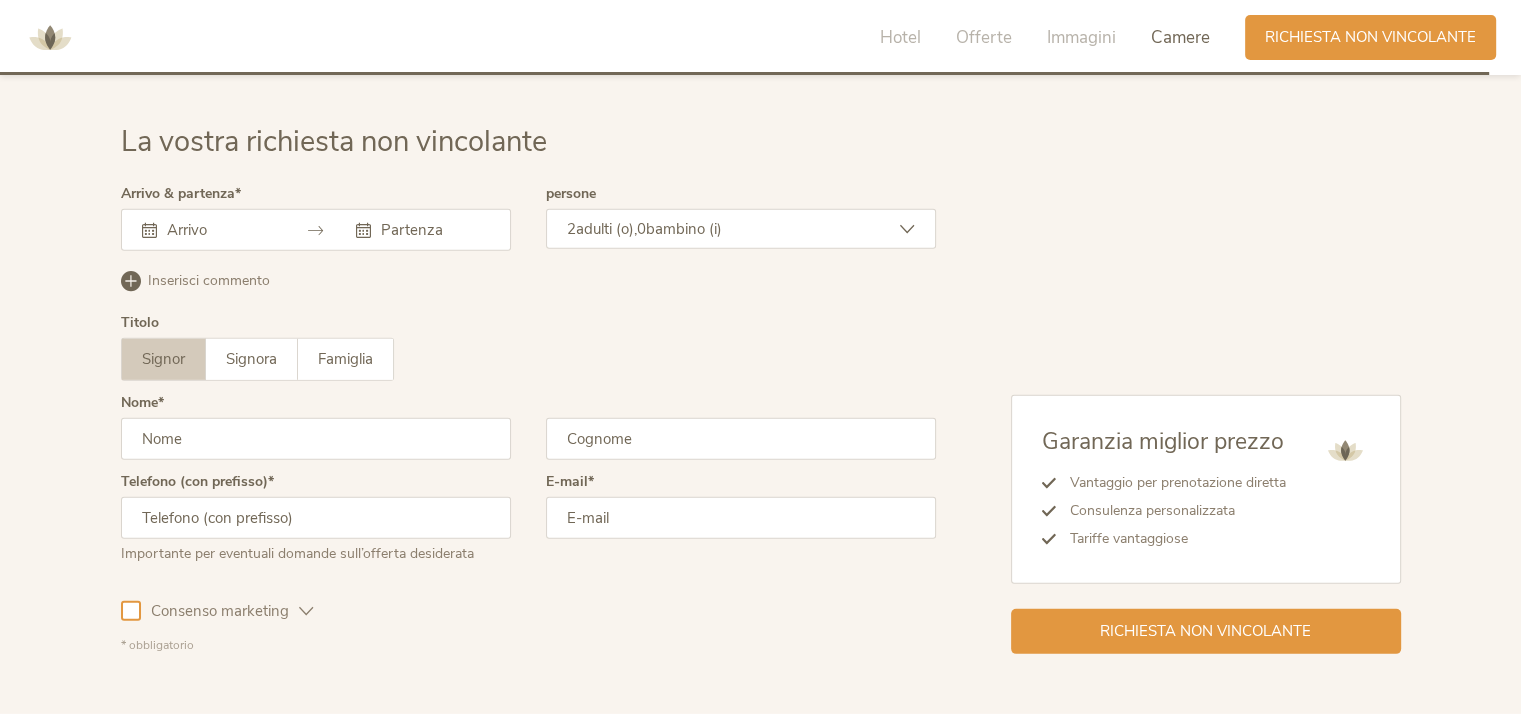 scroll, scrollTop: 5768, scrollLeft: 0, axis: vertical 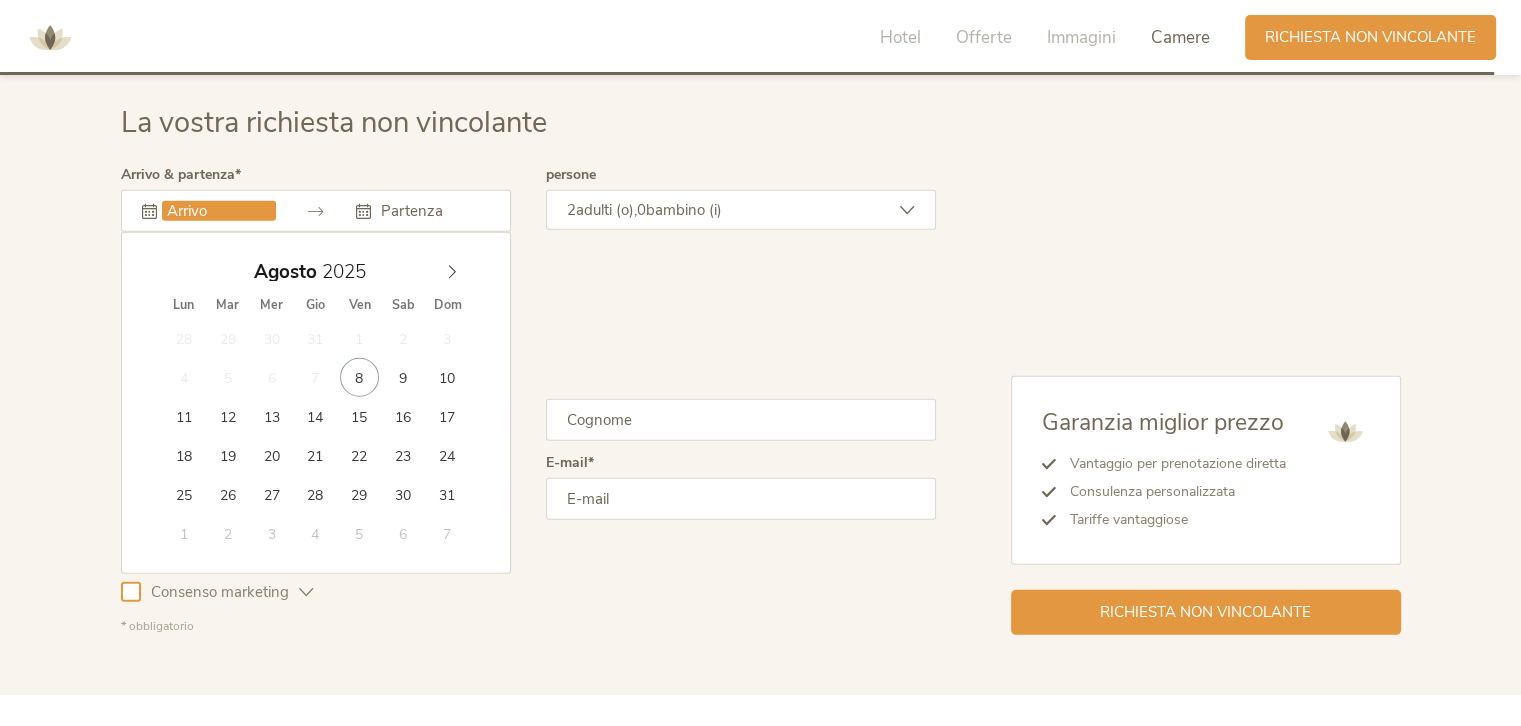 click at bounding box center [219, 211] 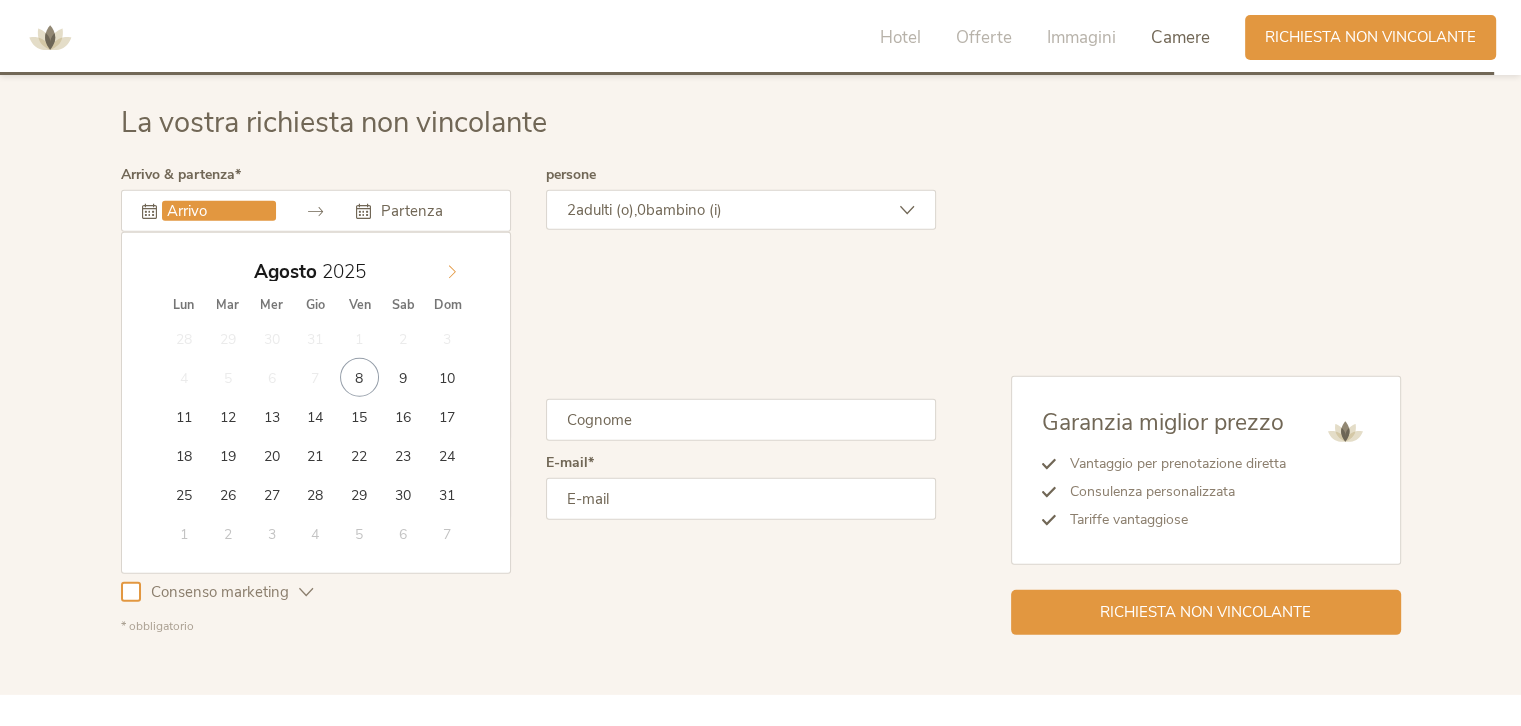 click 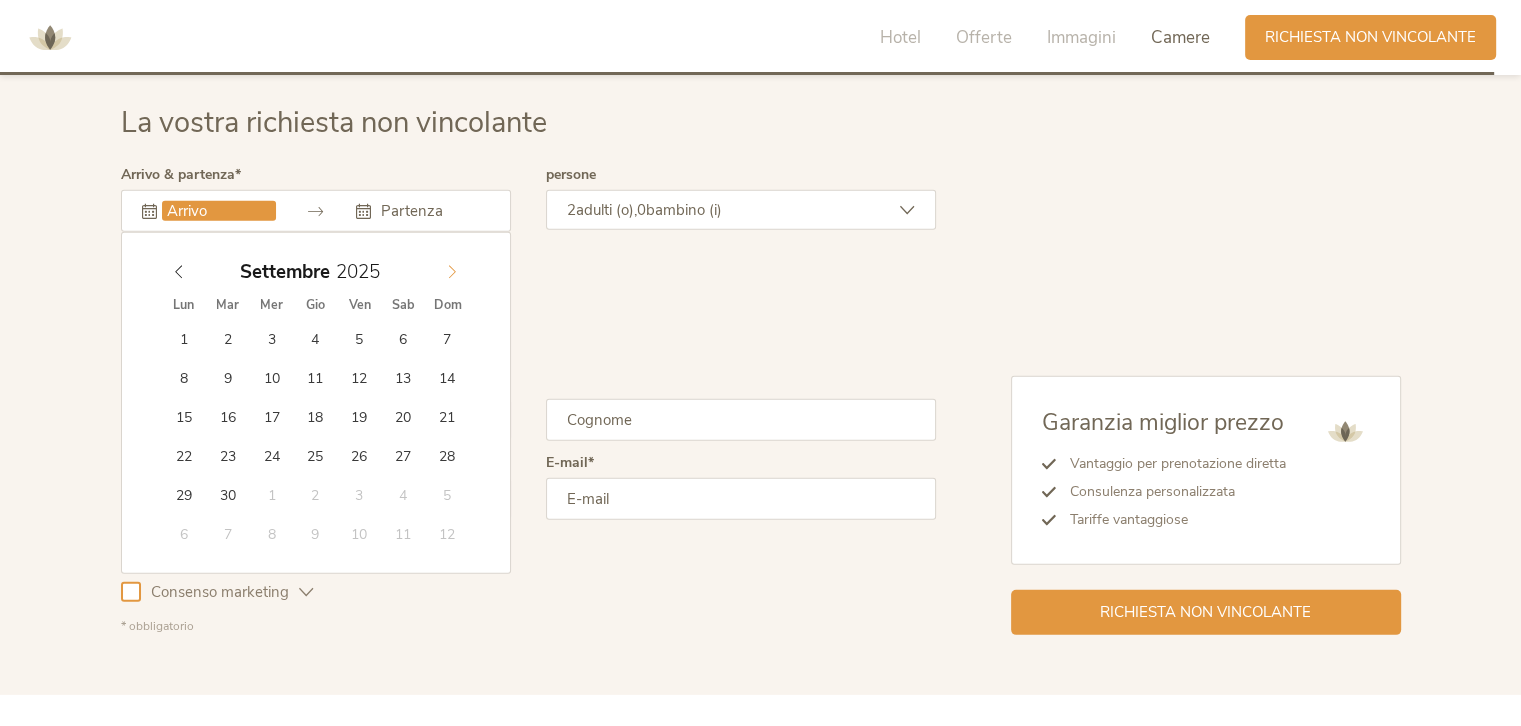 click 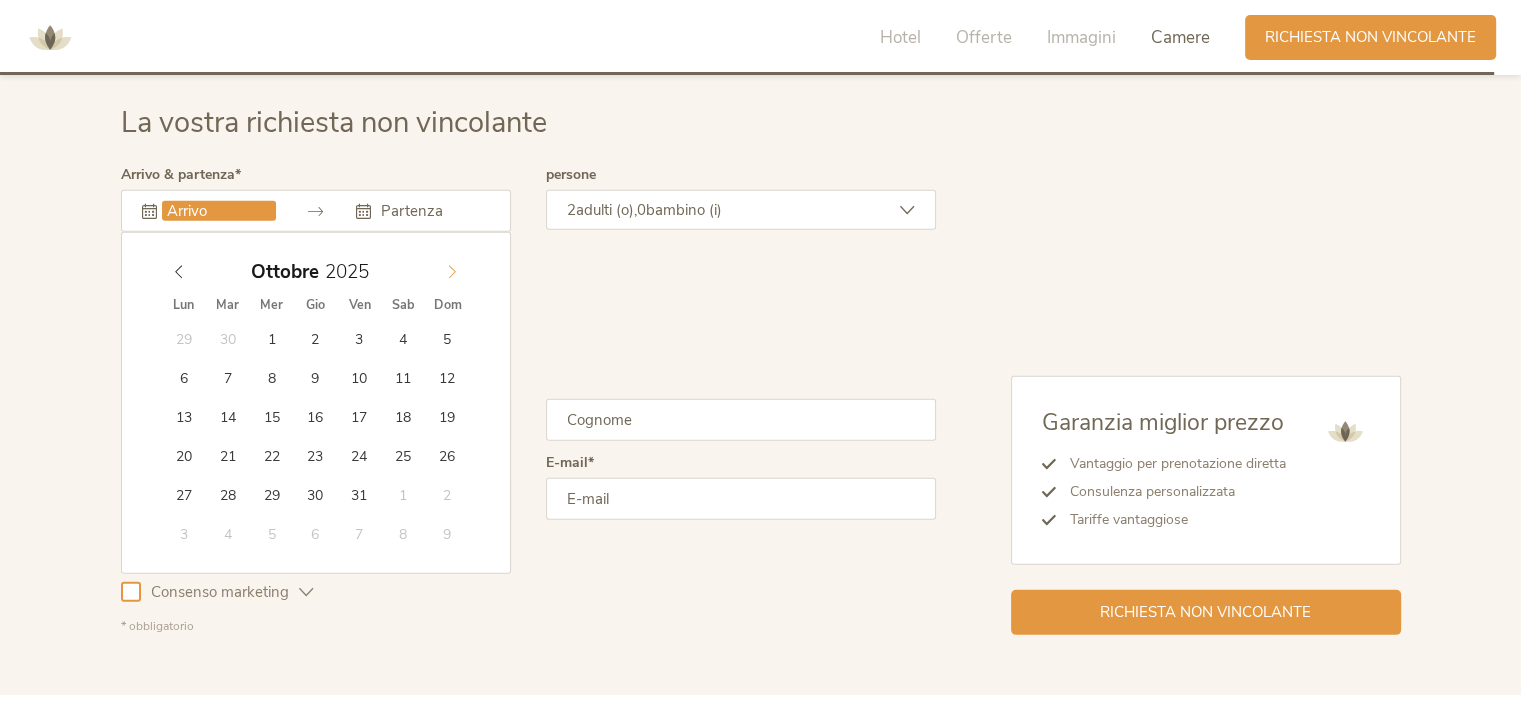 click 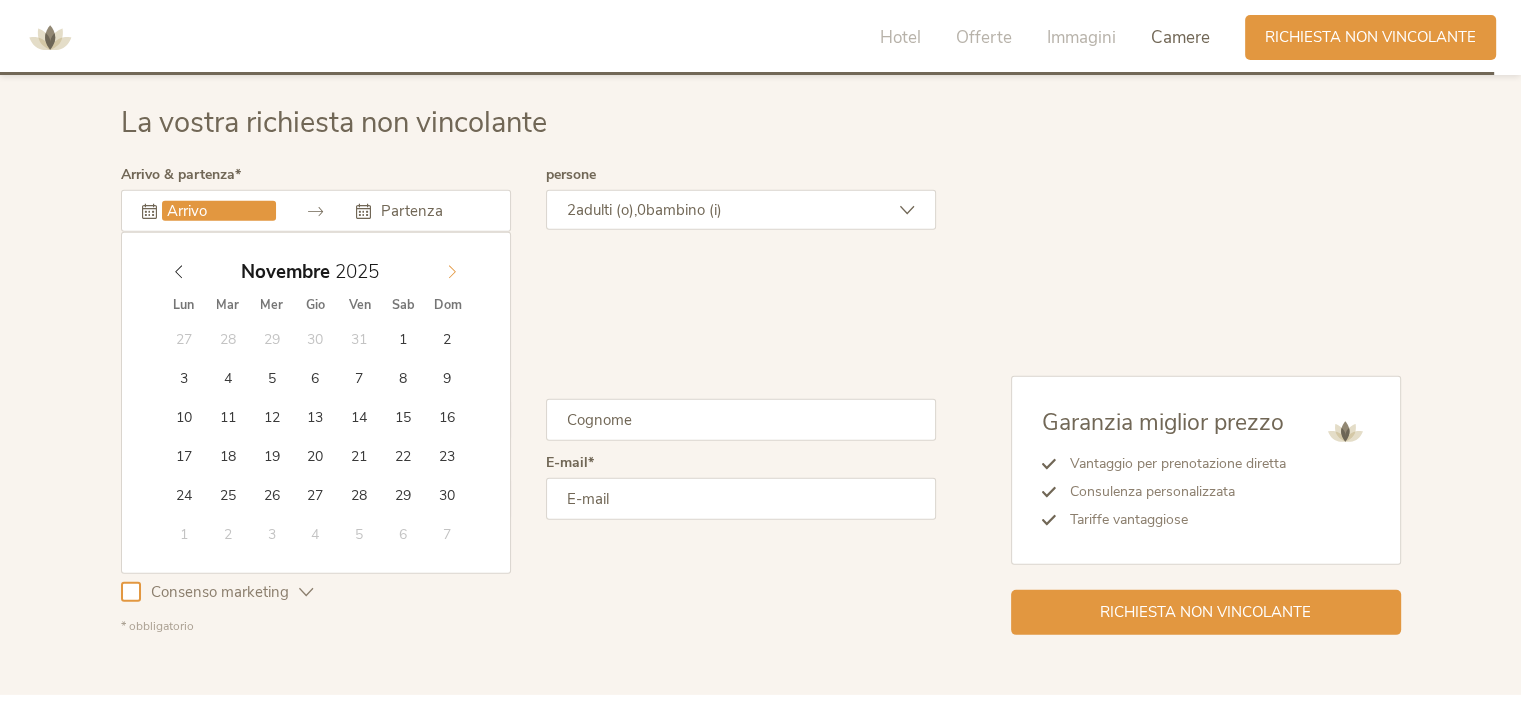 click 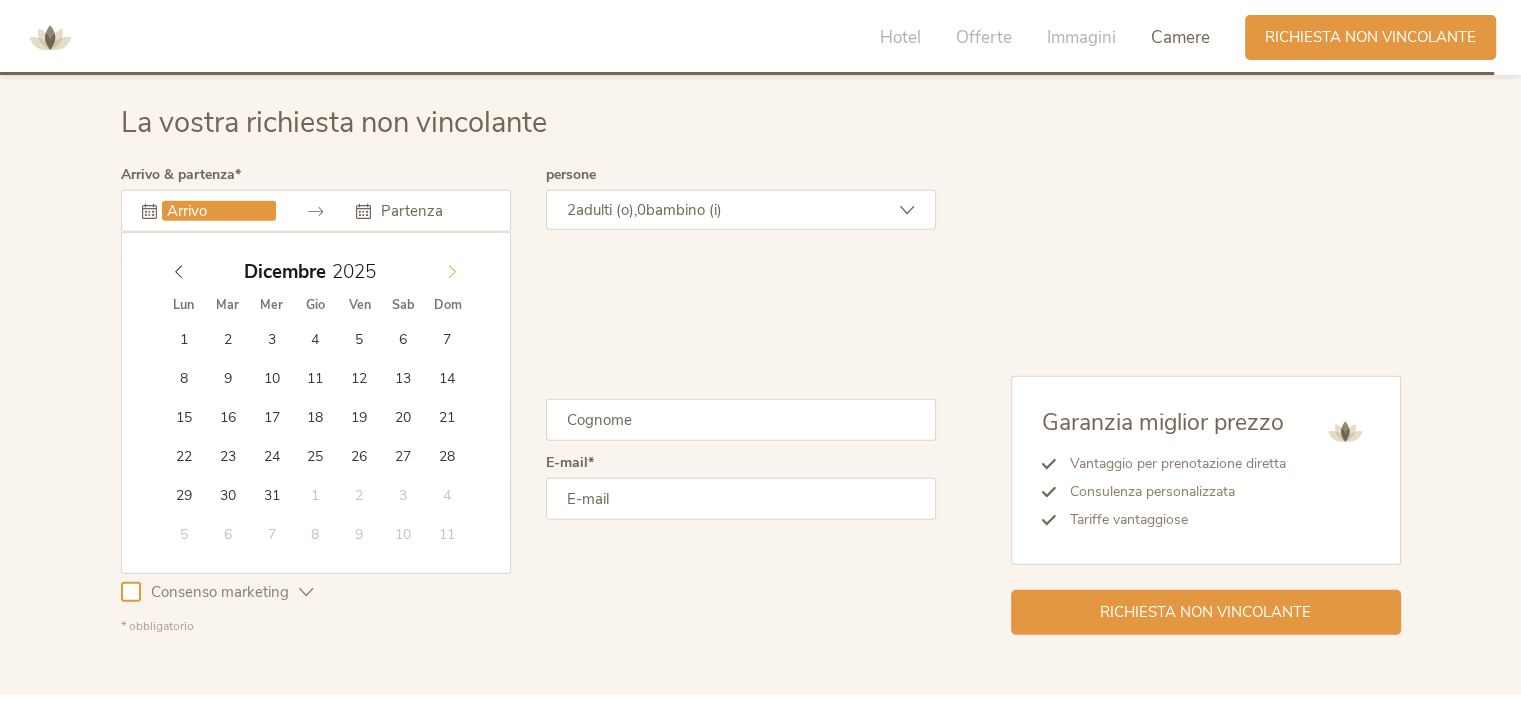 type on "2026" 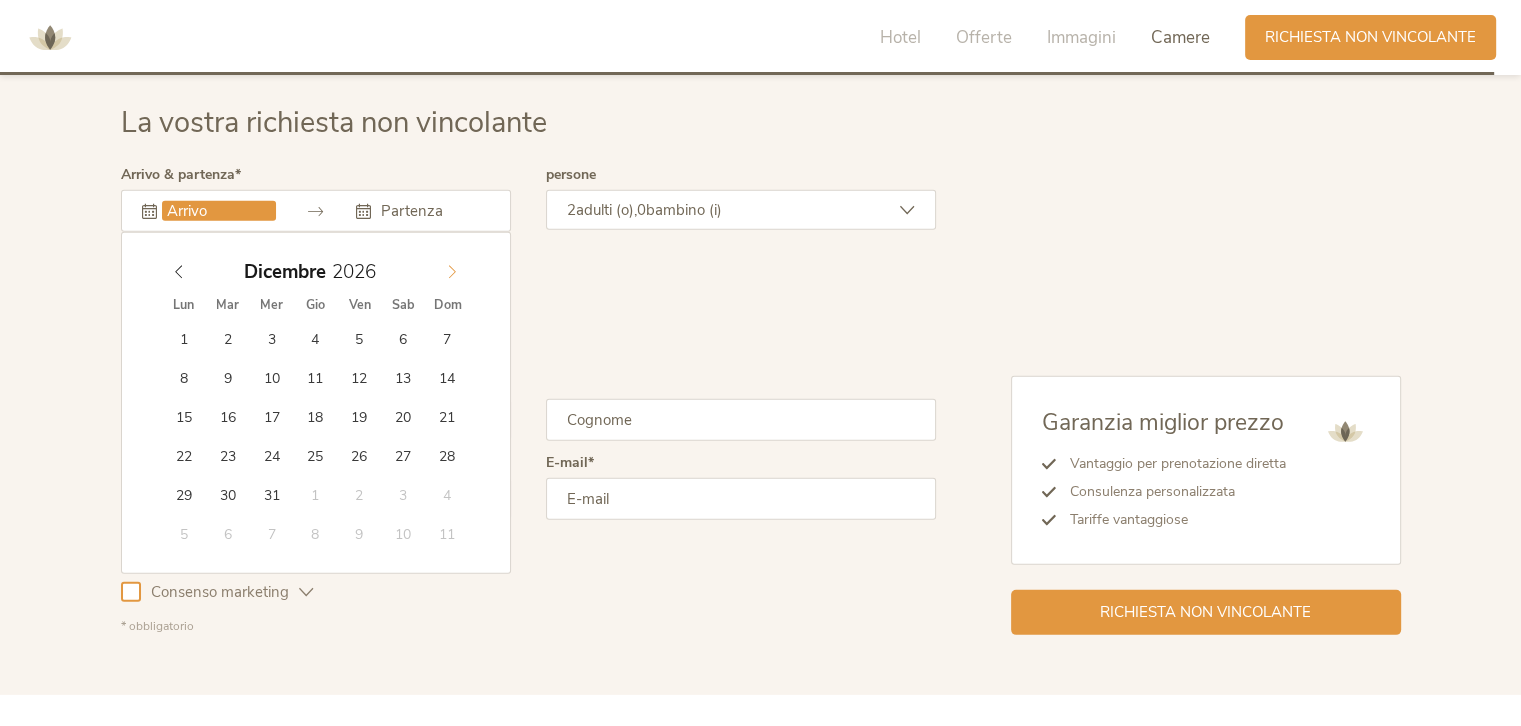 click 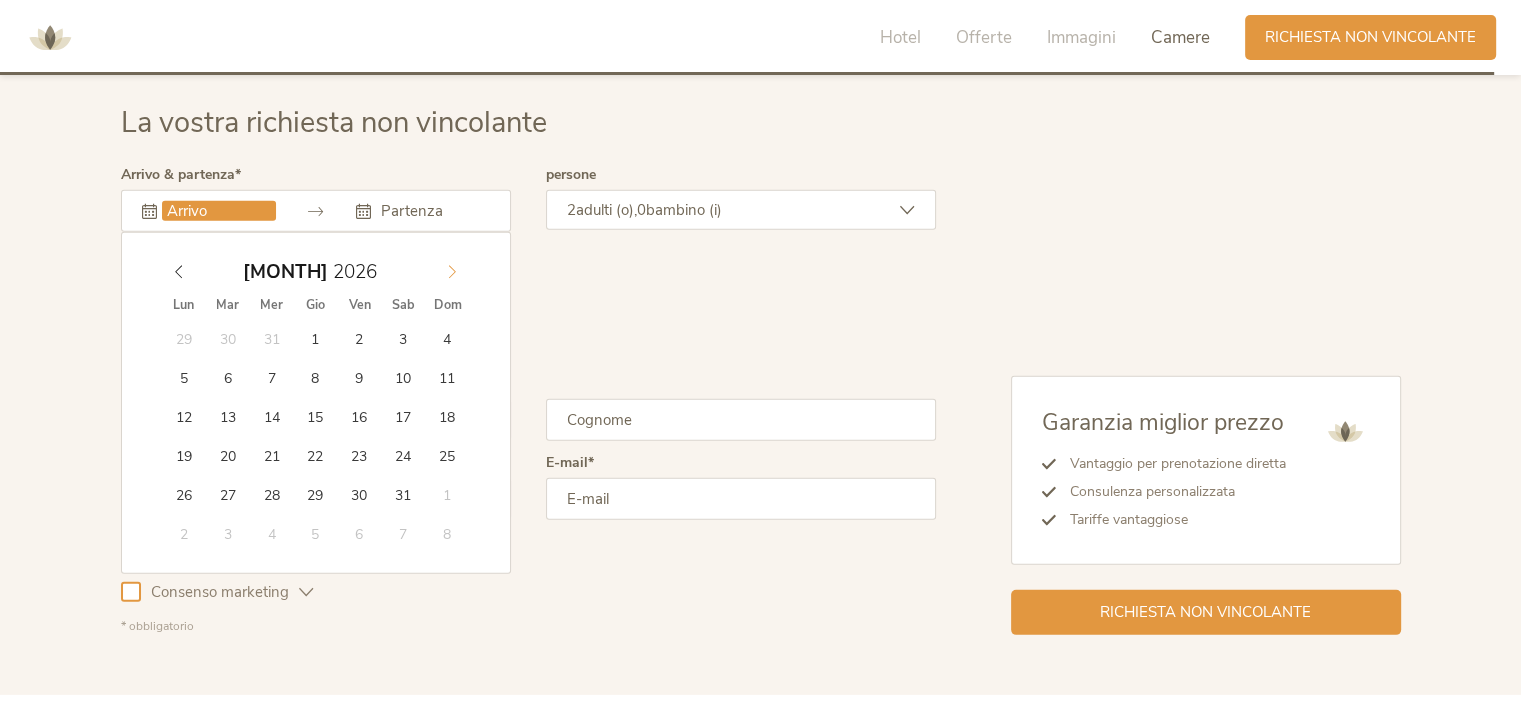 click 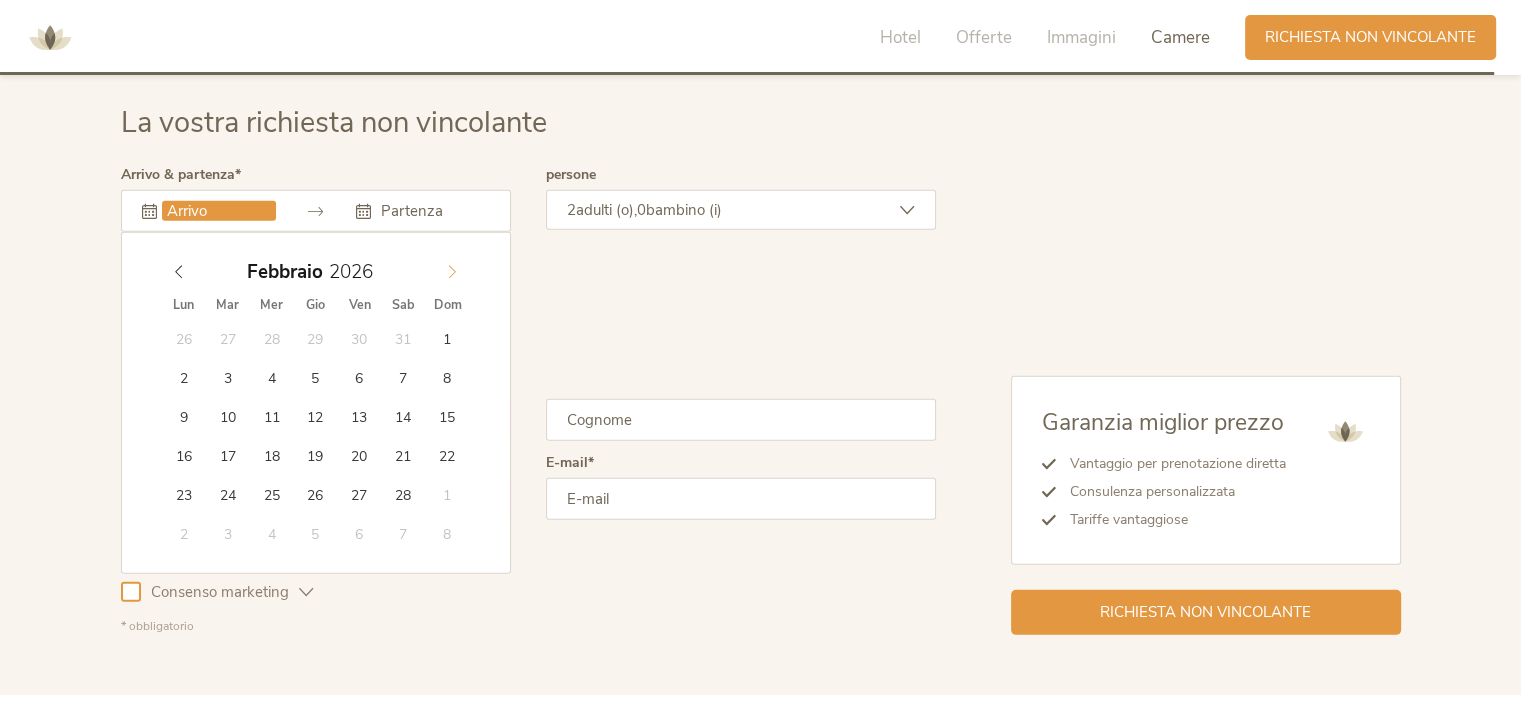 click 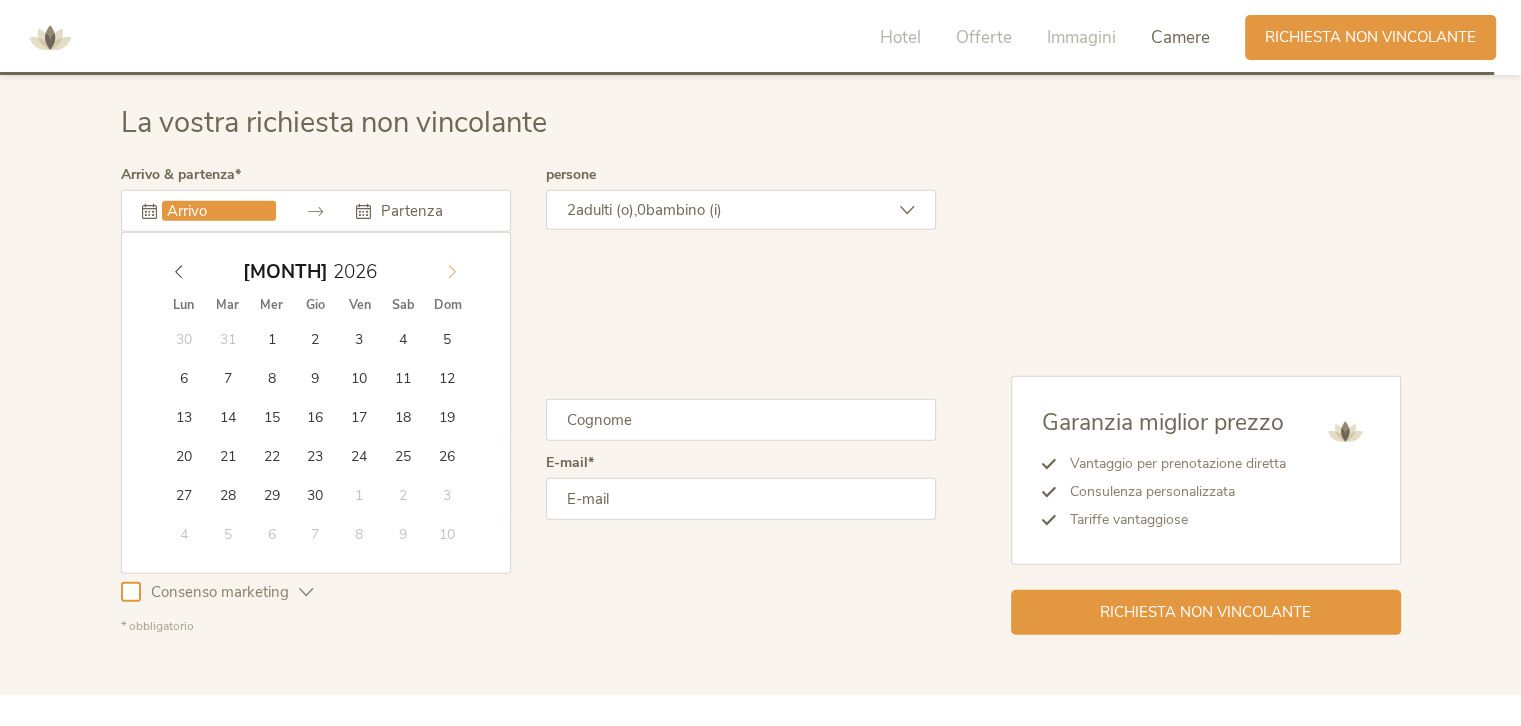 click 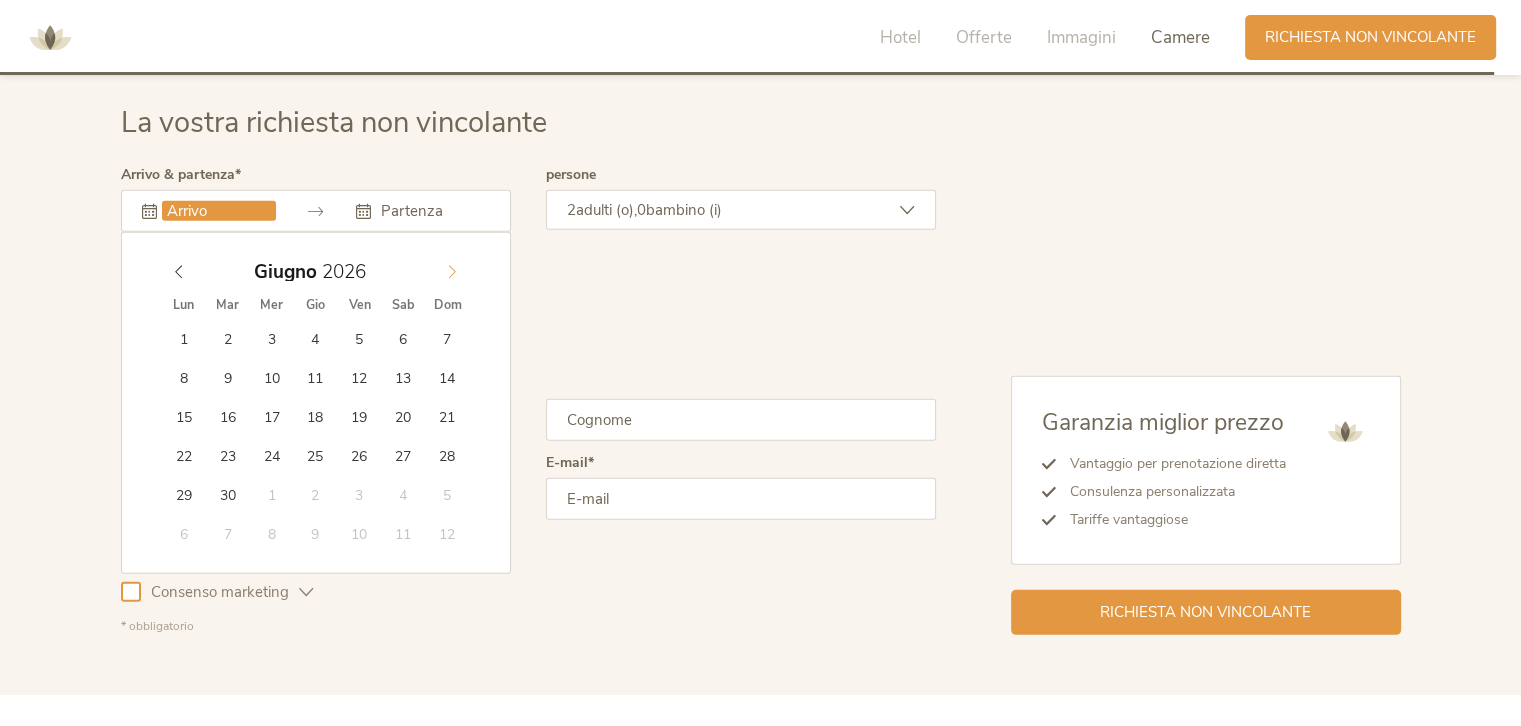 click 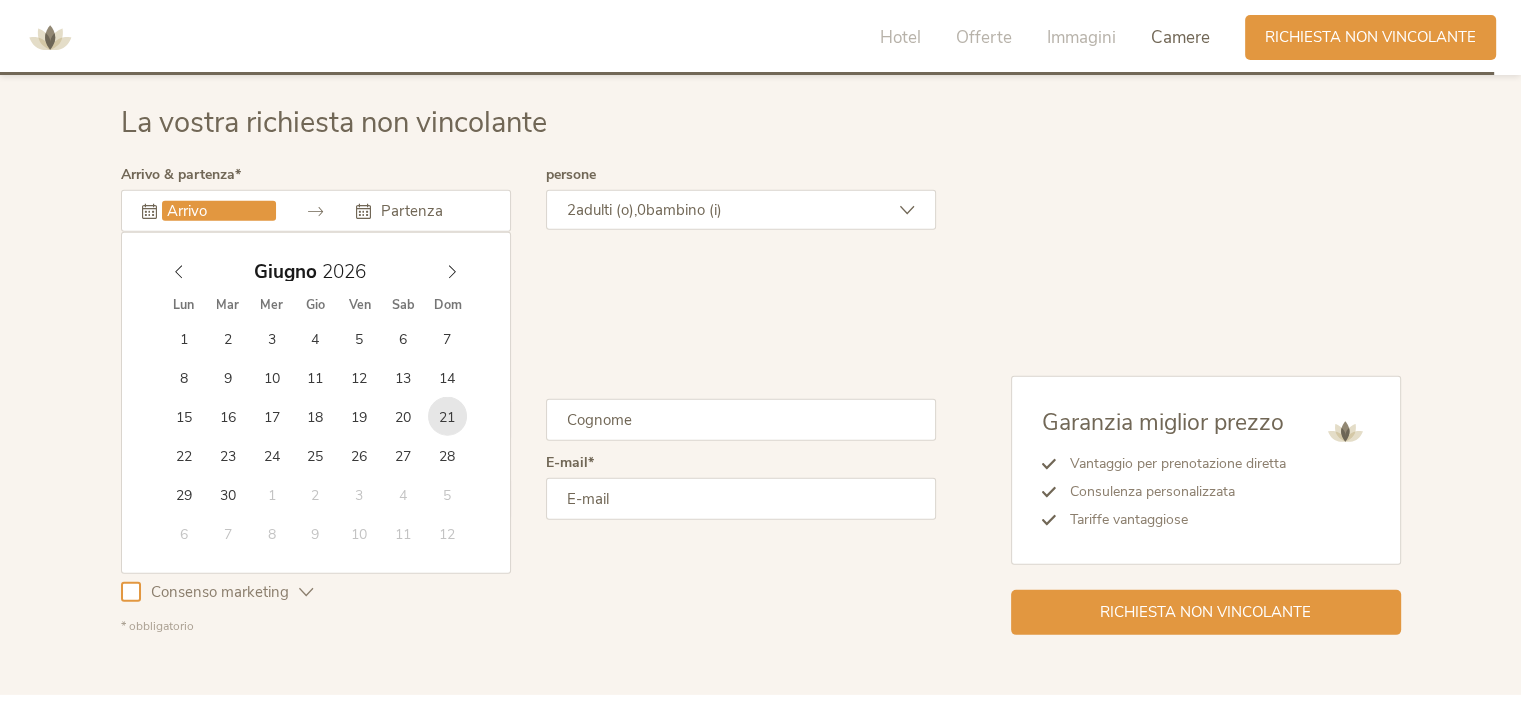type on "[DATE]" 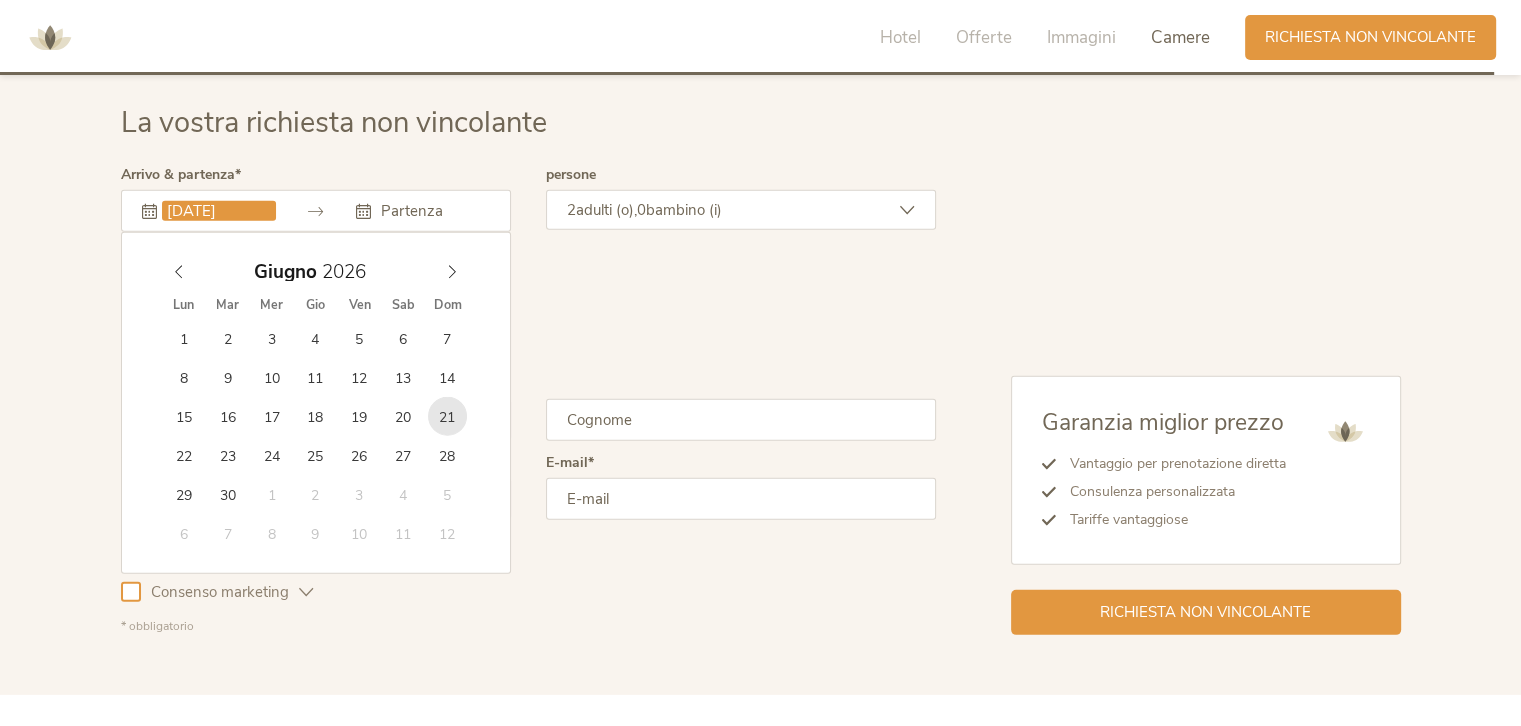 type on "2026" 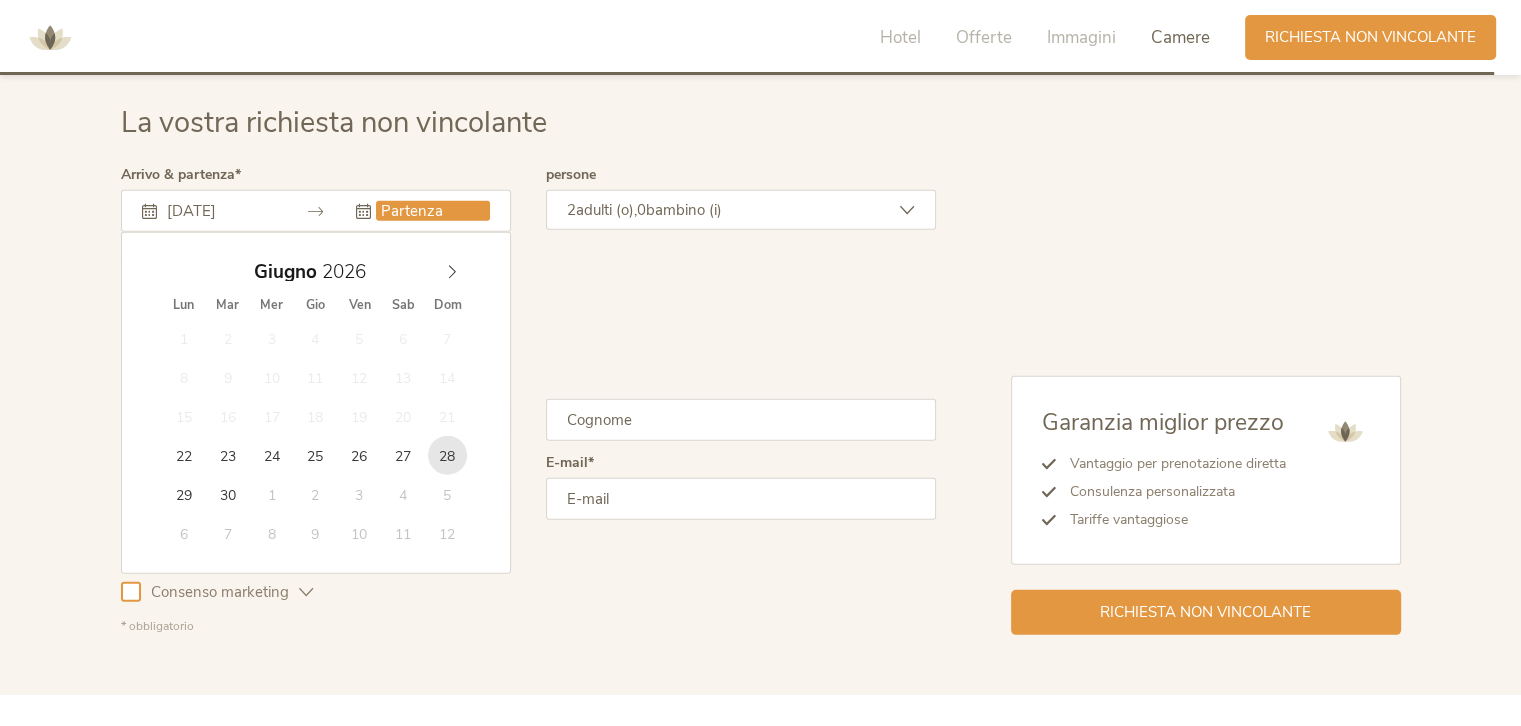 type on "[DATE]" 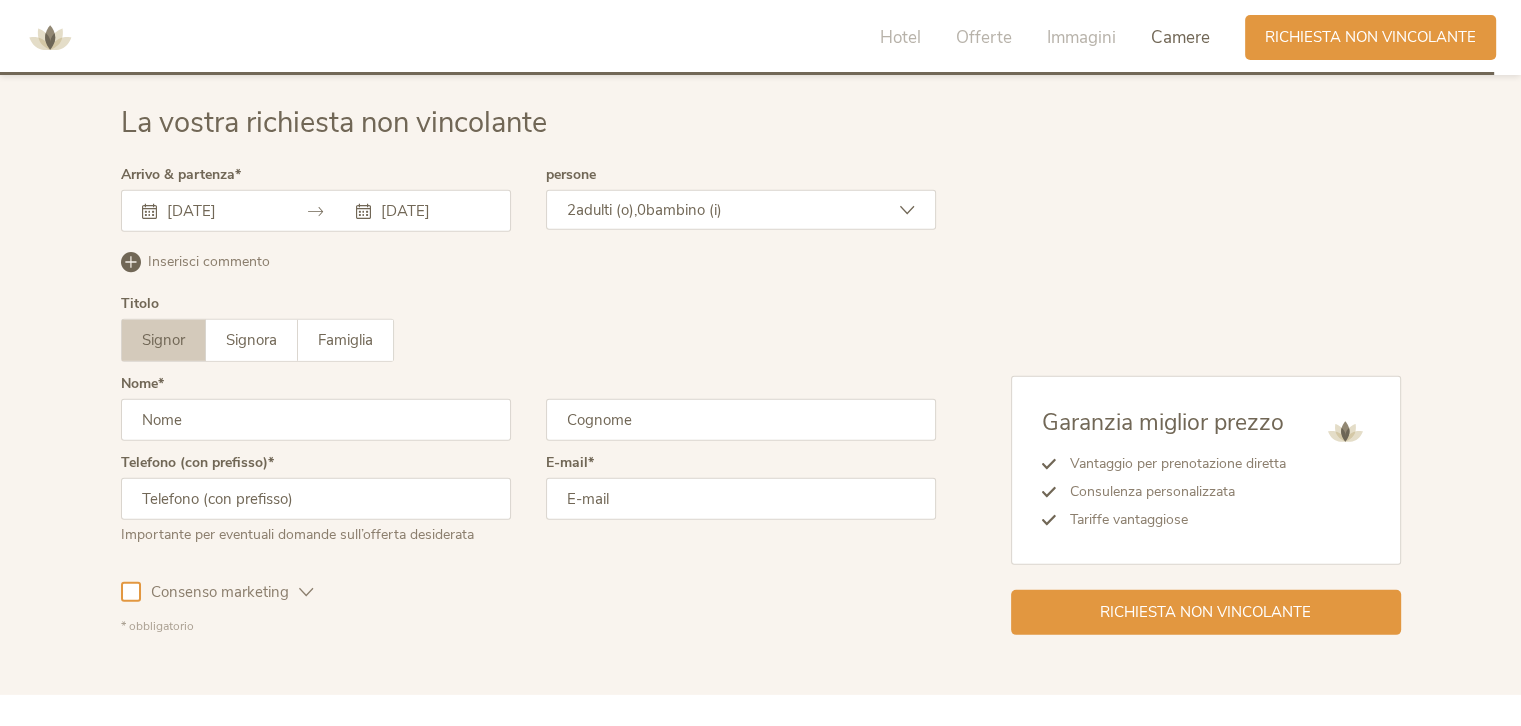click on "2  adulti (o),  0  bambino (i)" at bounding box center (741, 210) 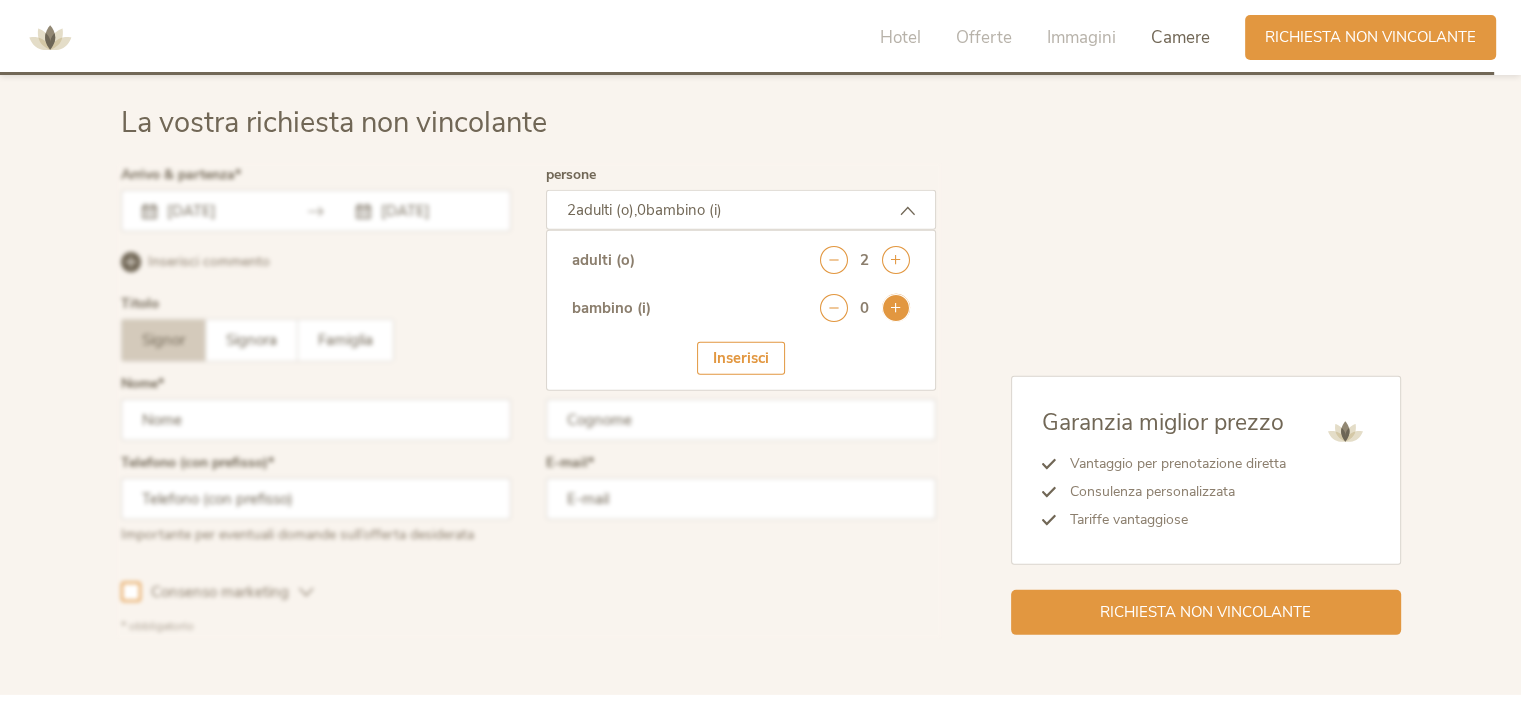 click at bounding box center [896, 308] 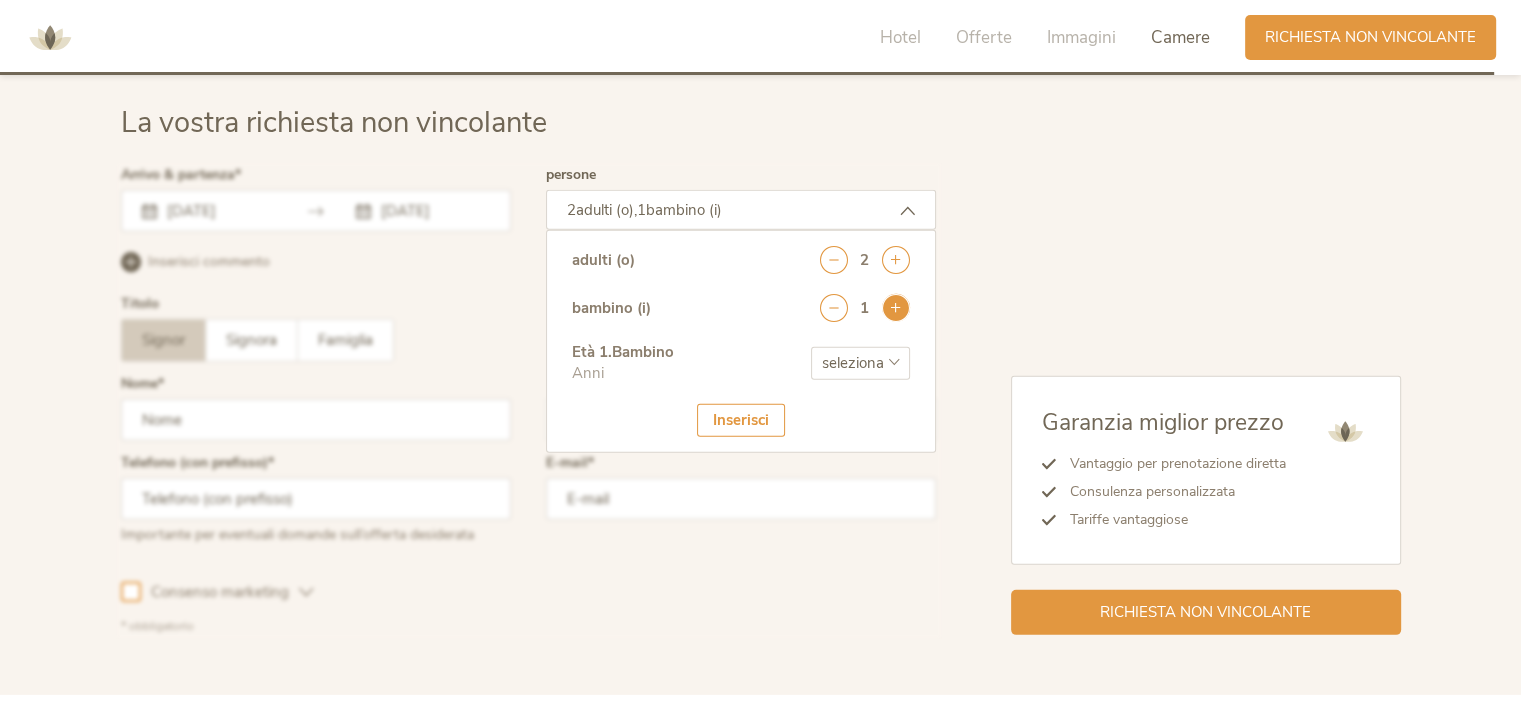 click at bounding box center [896, 308] 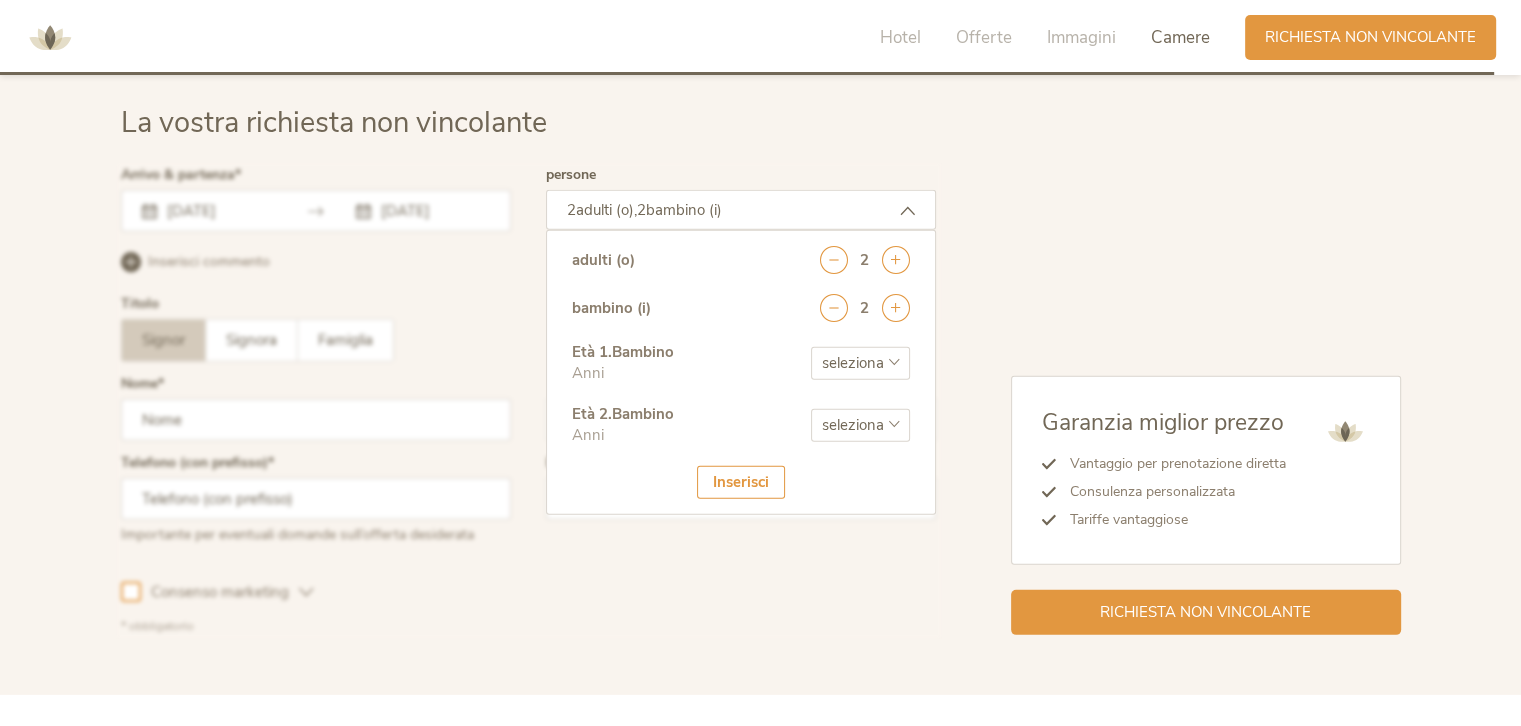 click on "seleziona   0 1 2 3 4 5 6 7 8 9 10 11 12 13 14 15 16 17" at bounding box center (860, 363) 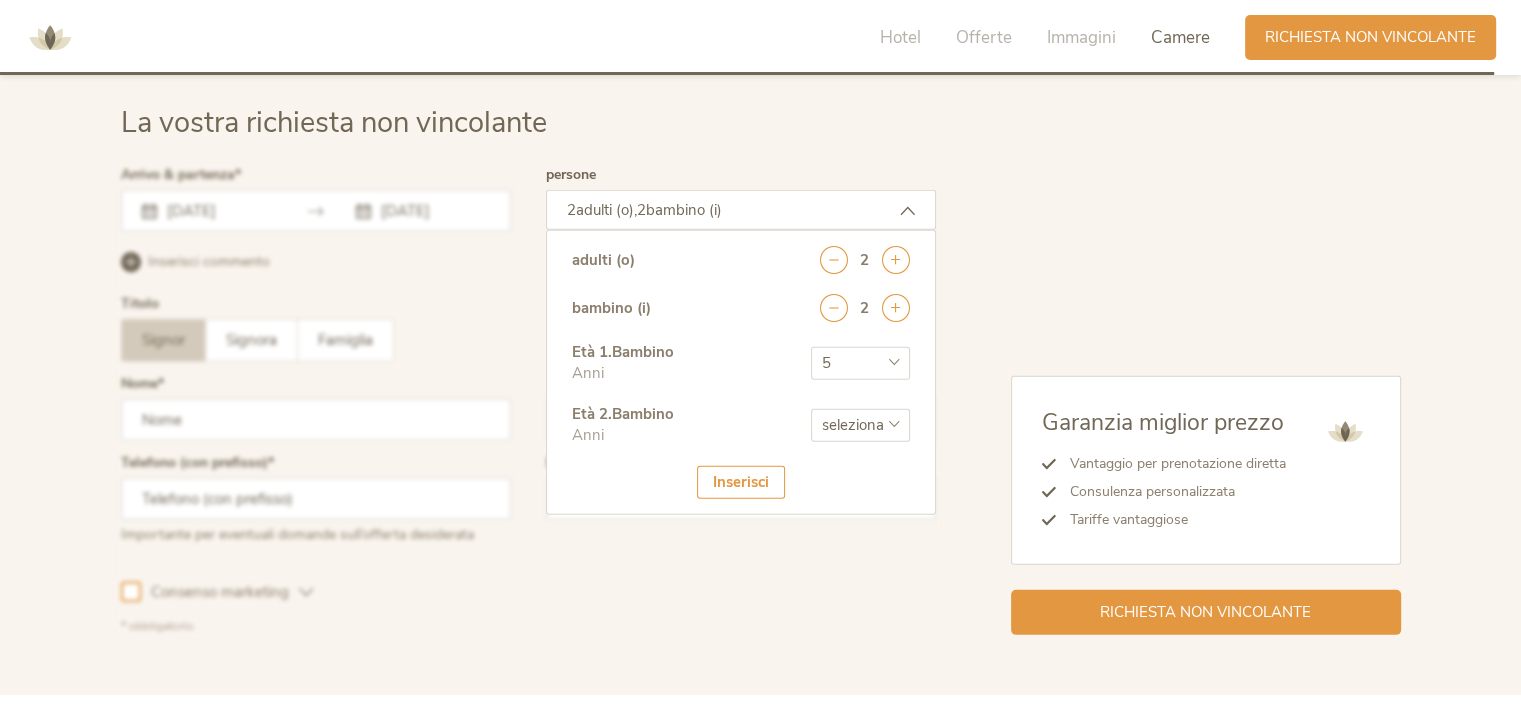 click on "seleziona   0 1 2 3 4 5 6 7 8 9 10 11 12 13 14 15 16 17" at bounding box center [860, 363] 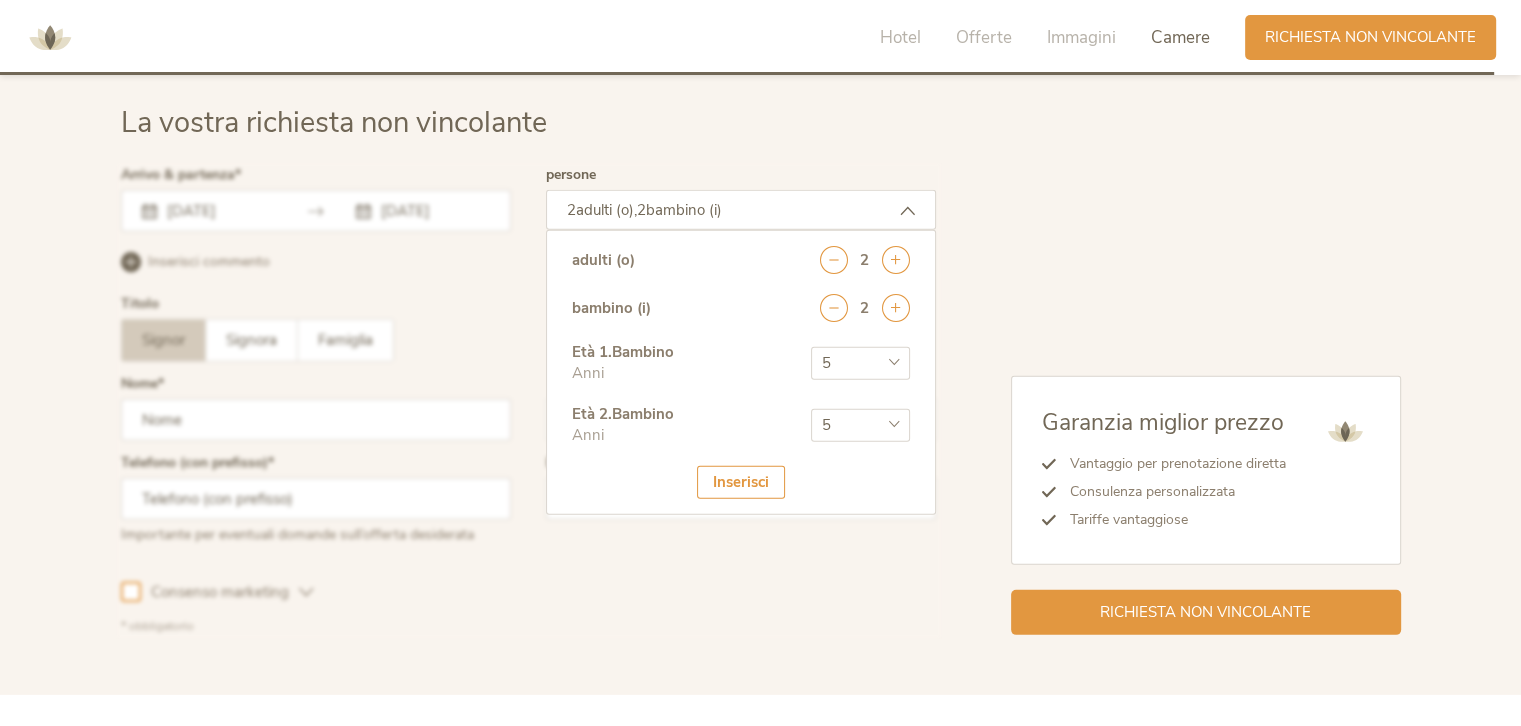 click on "seleziona   0 1 2 3 4 5 6 7 8 9 10 11 12 13 14 15 16 17" at bounding box center (860, 425) 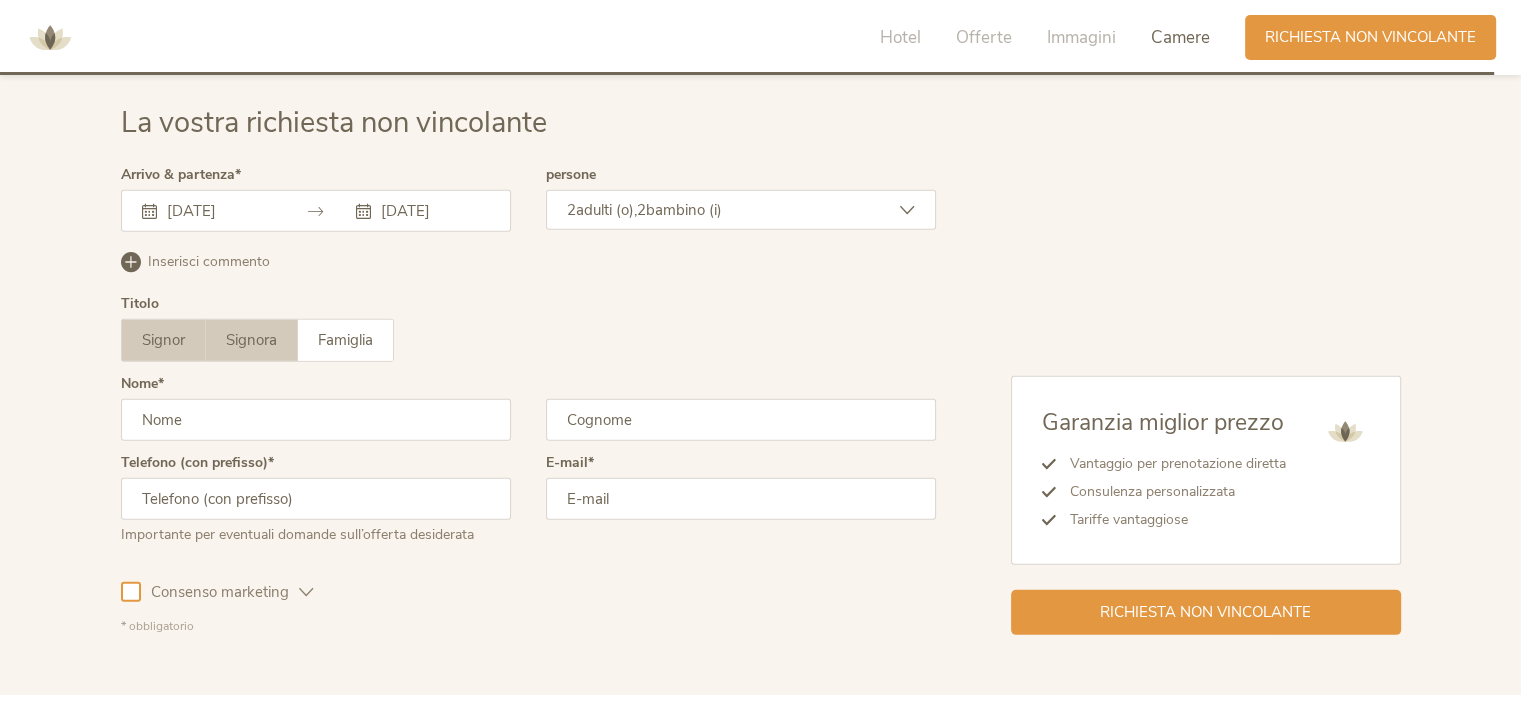 click on "Signora" at bounding box center [251, 340] 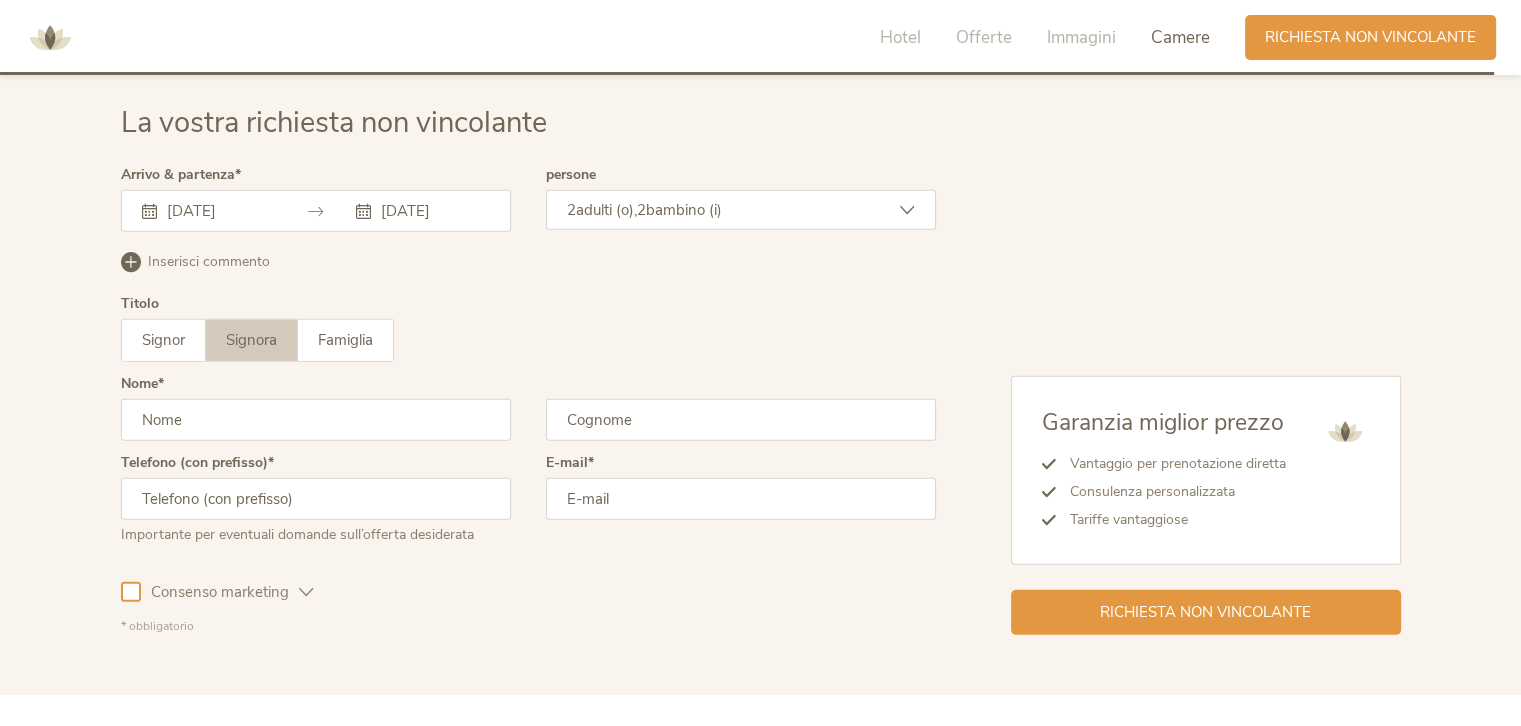 click at bounding box center [316, 420] 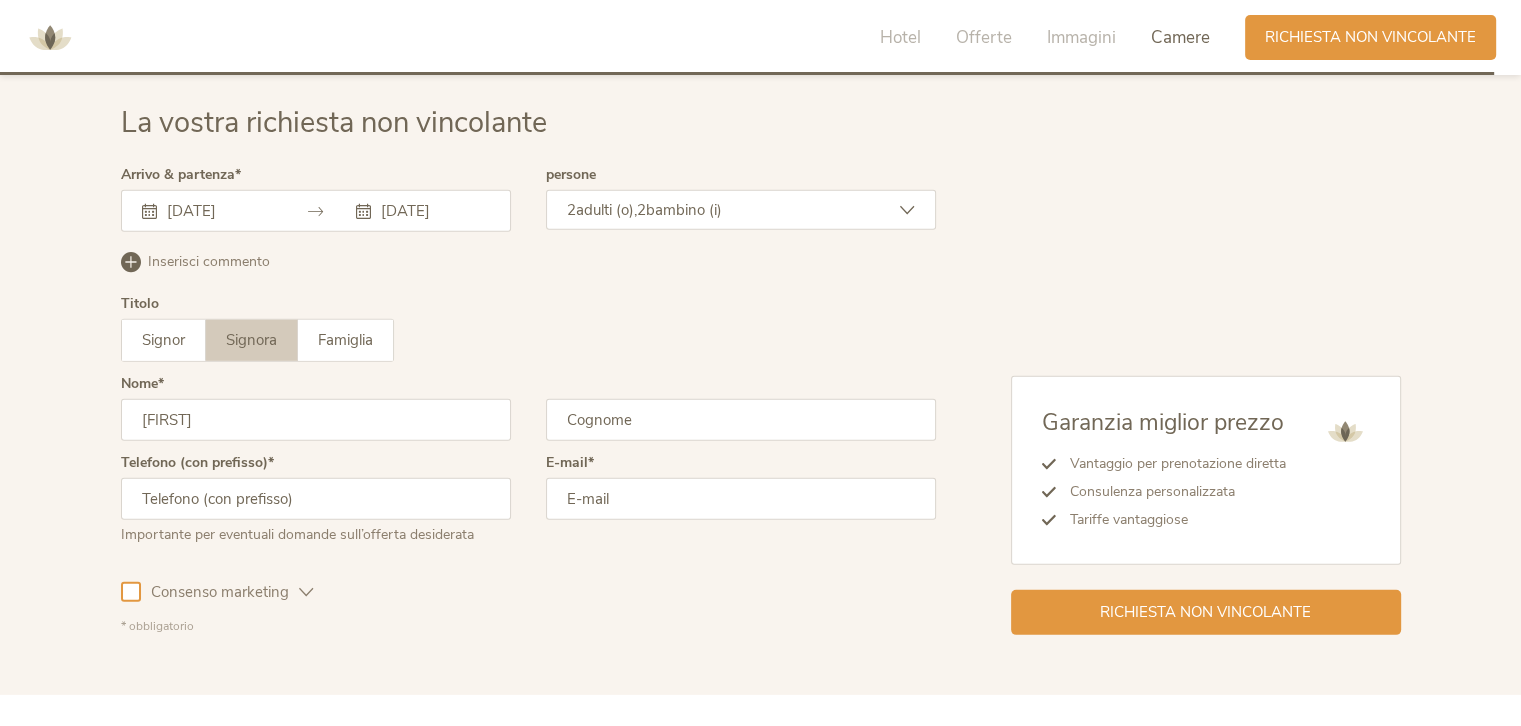 type on "[LAST]" 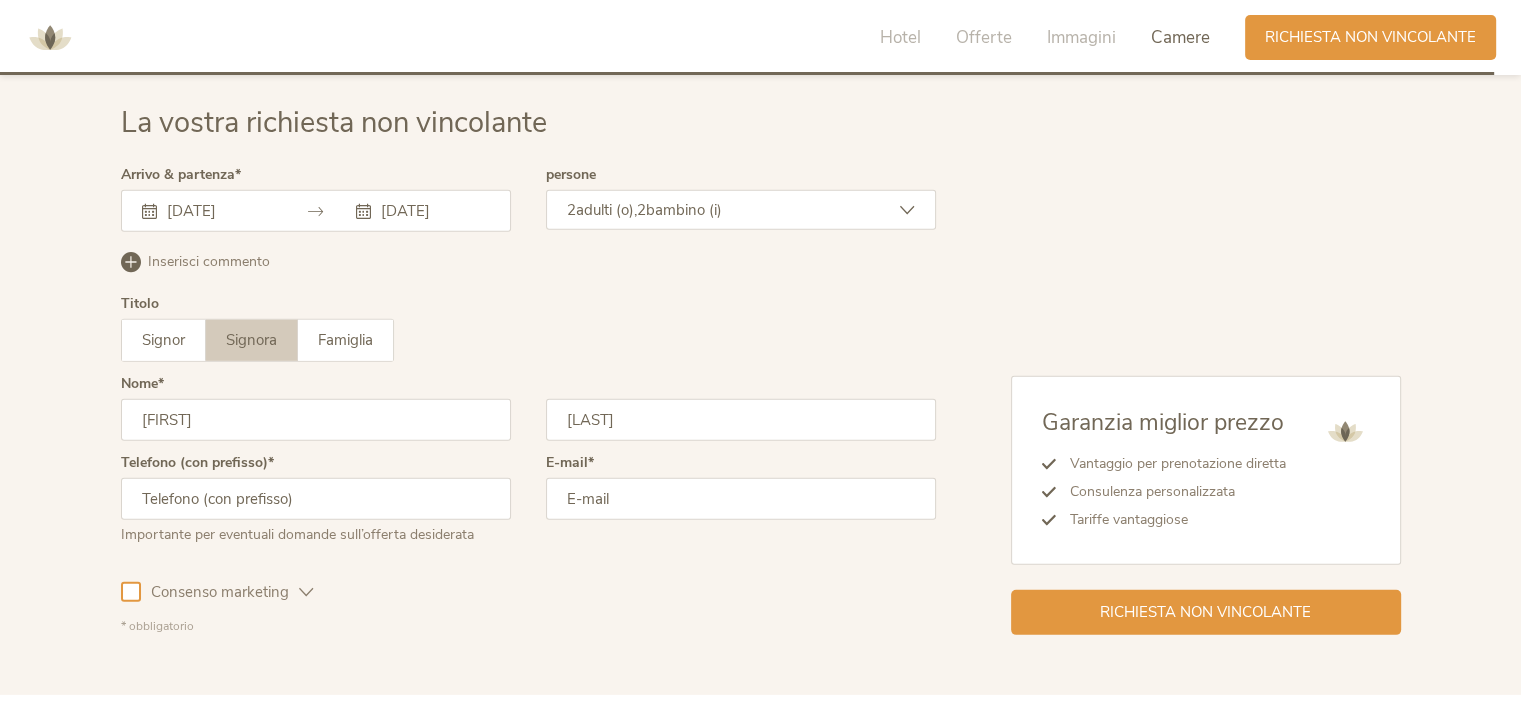 type on "[PHONE]" 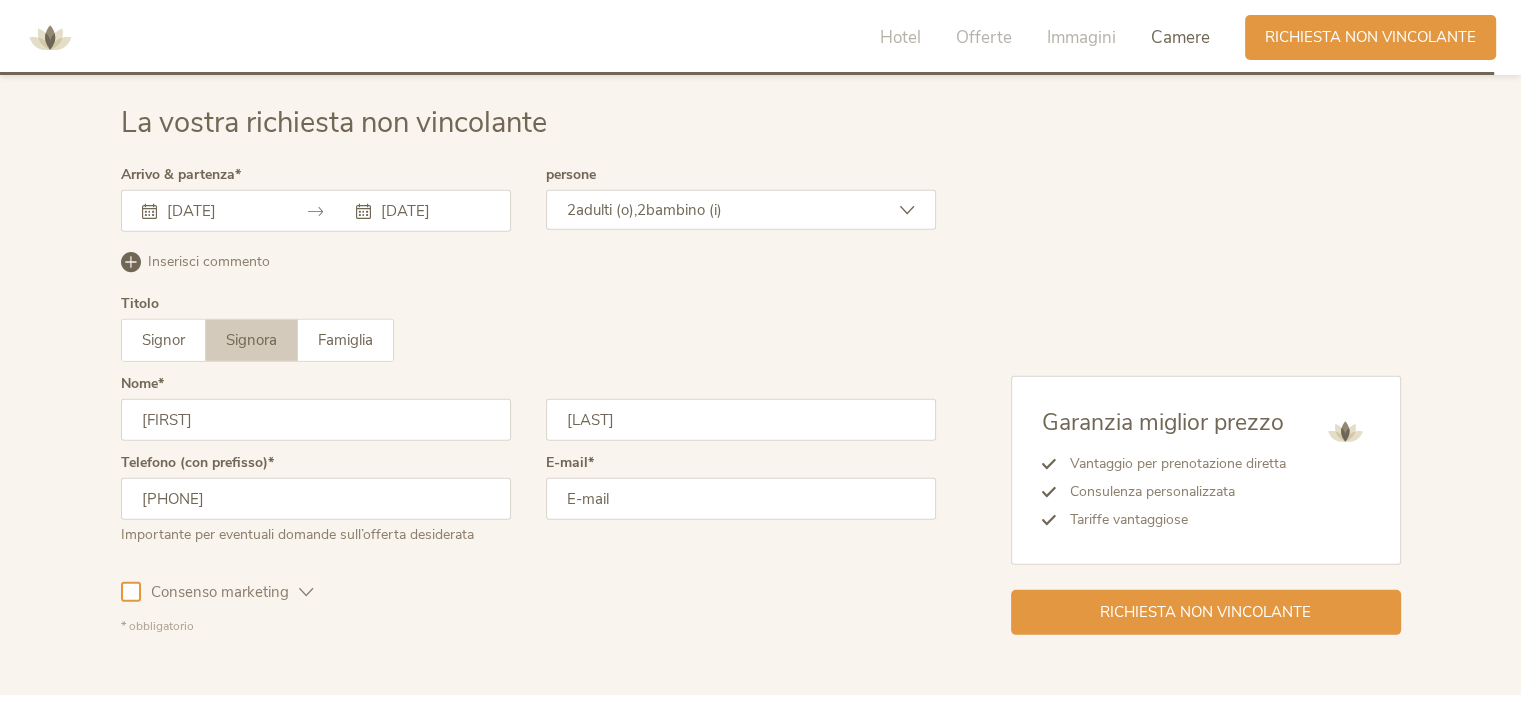 type on "[EMAIL]" 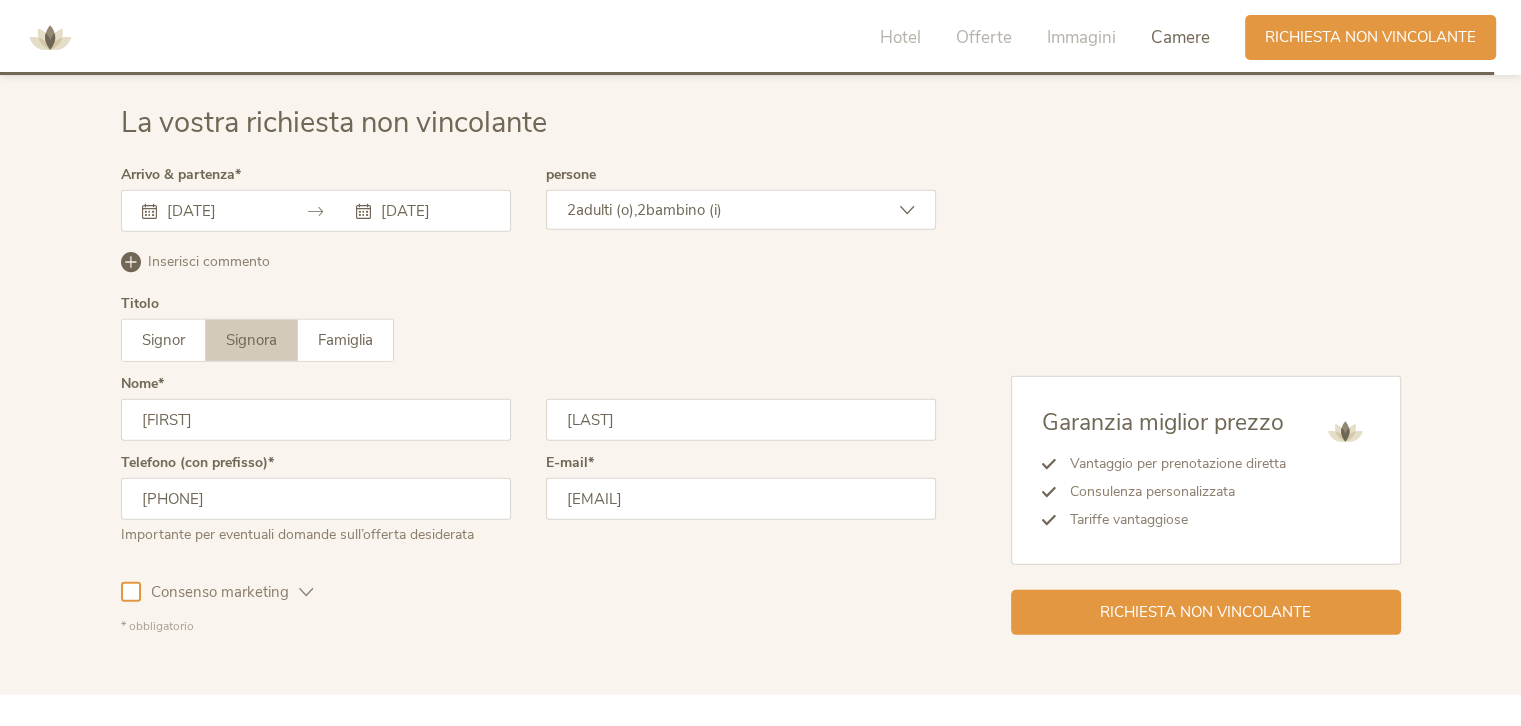 click on "[PHONE]" at bounding box center [316, 499] 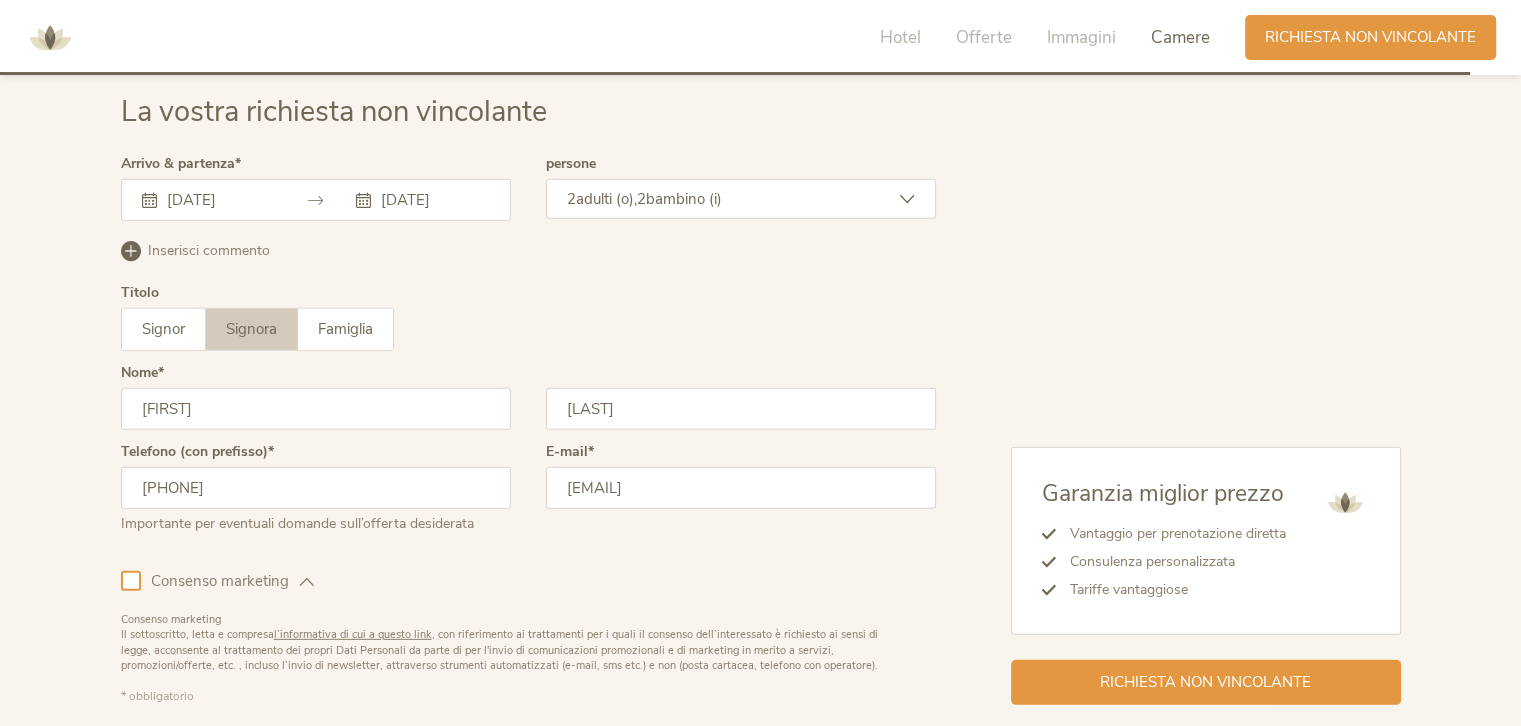 scroll, scrollTop: 5754, scrollLeft: 0, axis: vertical 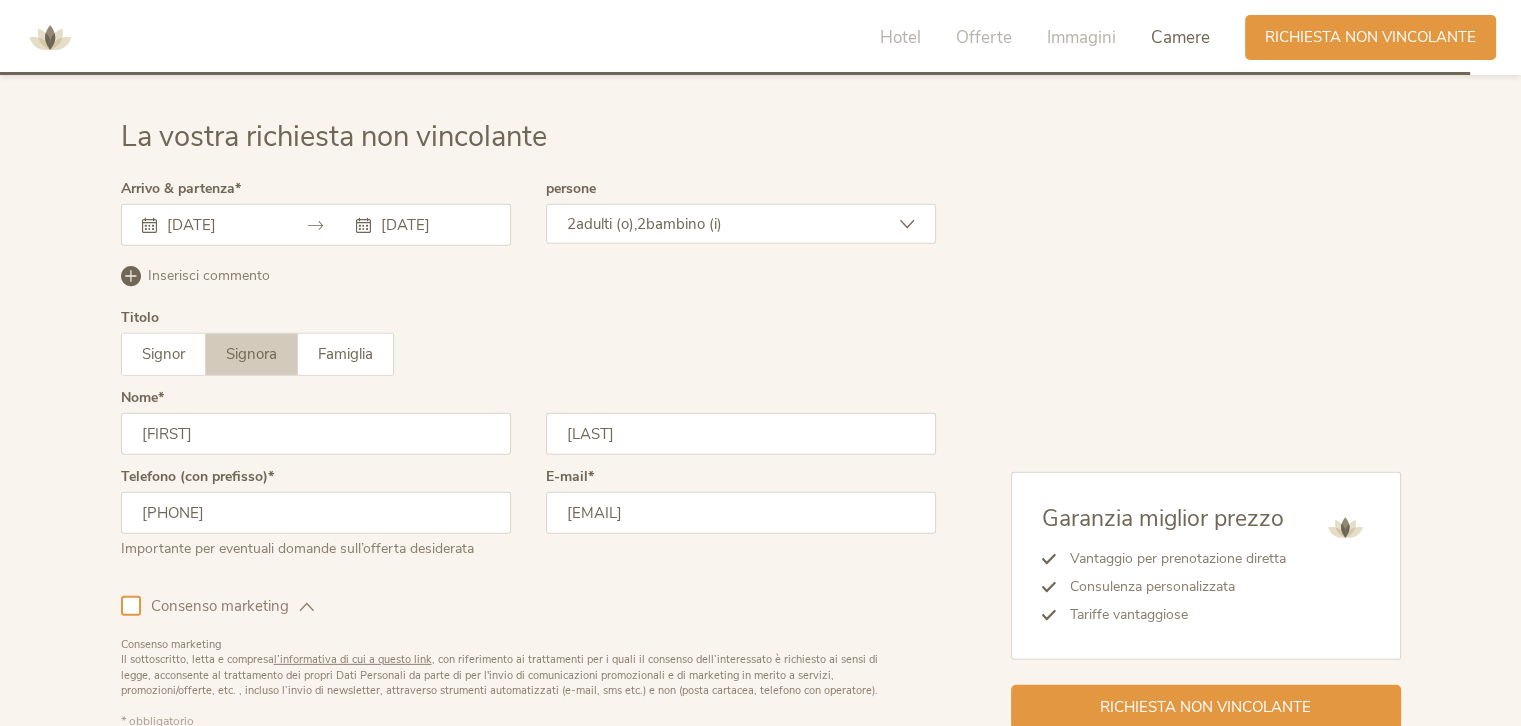 click on "2 adulti (o), 2 bambino (i)" at bounding box center [741, 224] 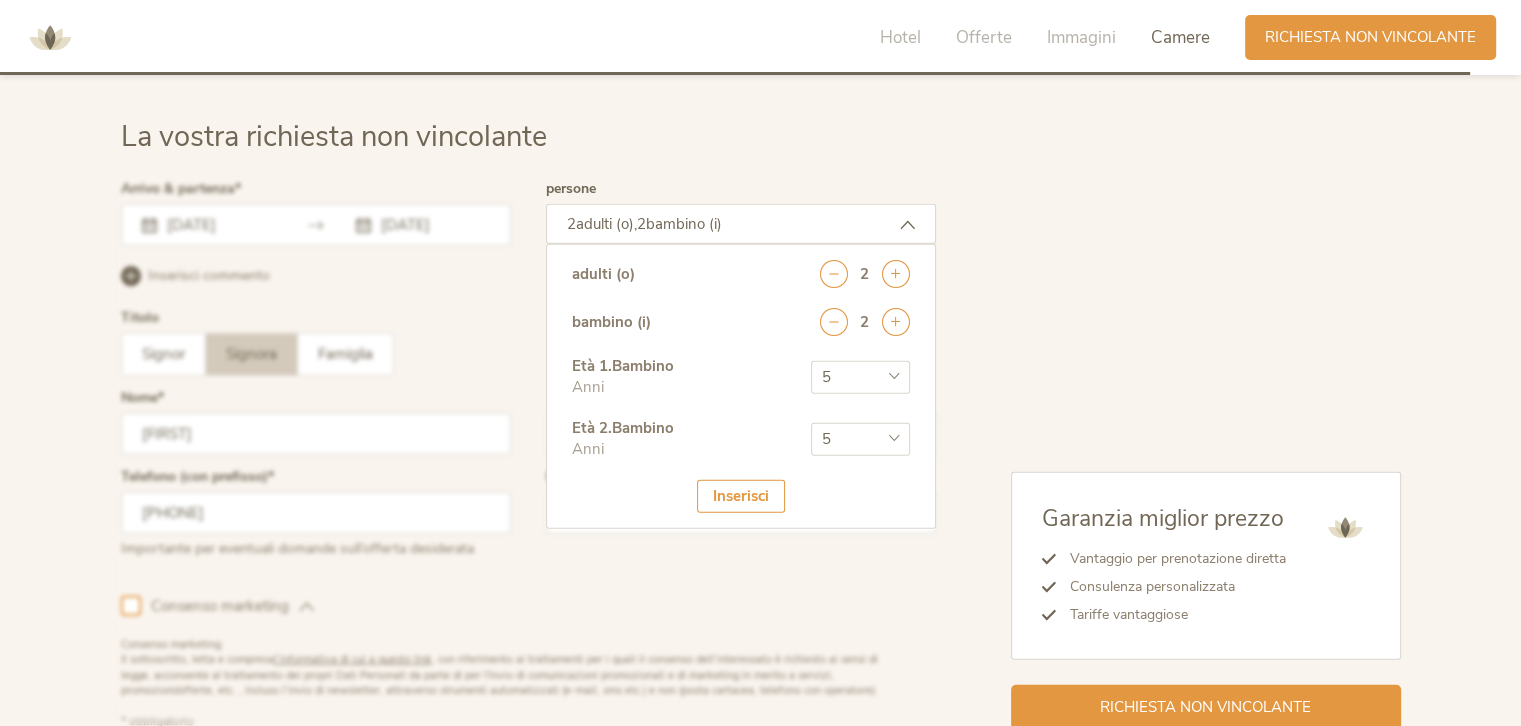 click on "2 adulti (o), 2 bambino (i)" at bounding box center [741, 224] 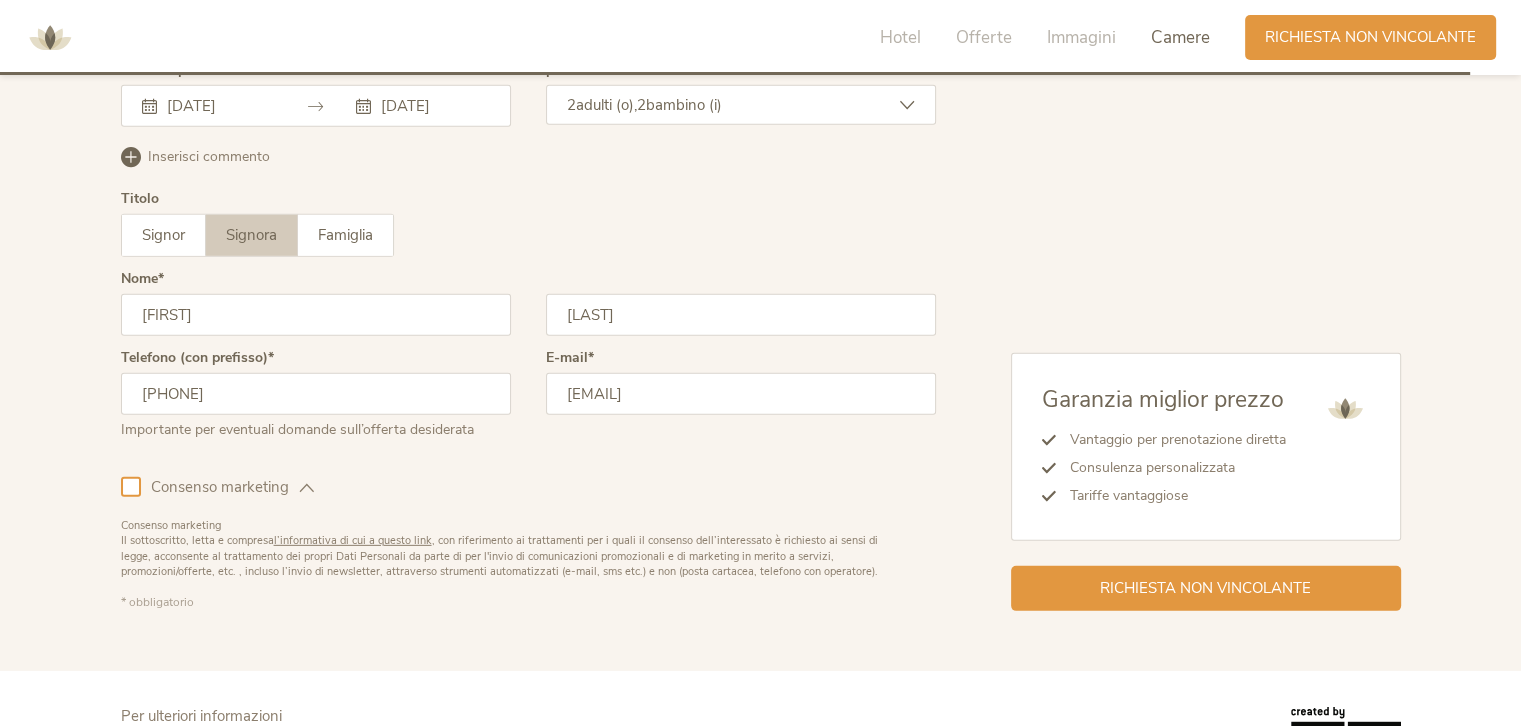 scroll, scrollTop: 5954, scrollLeft: 0, axis: vertical 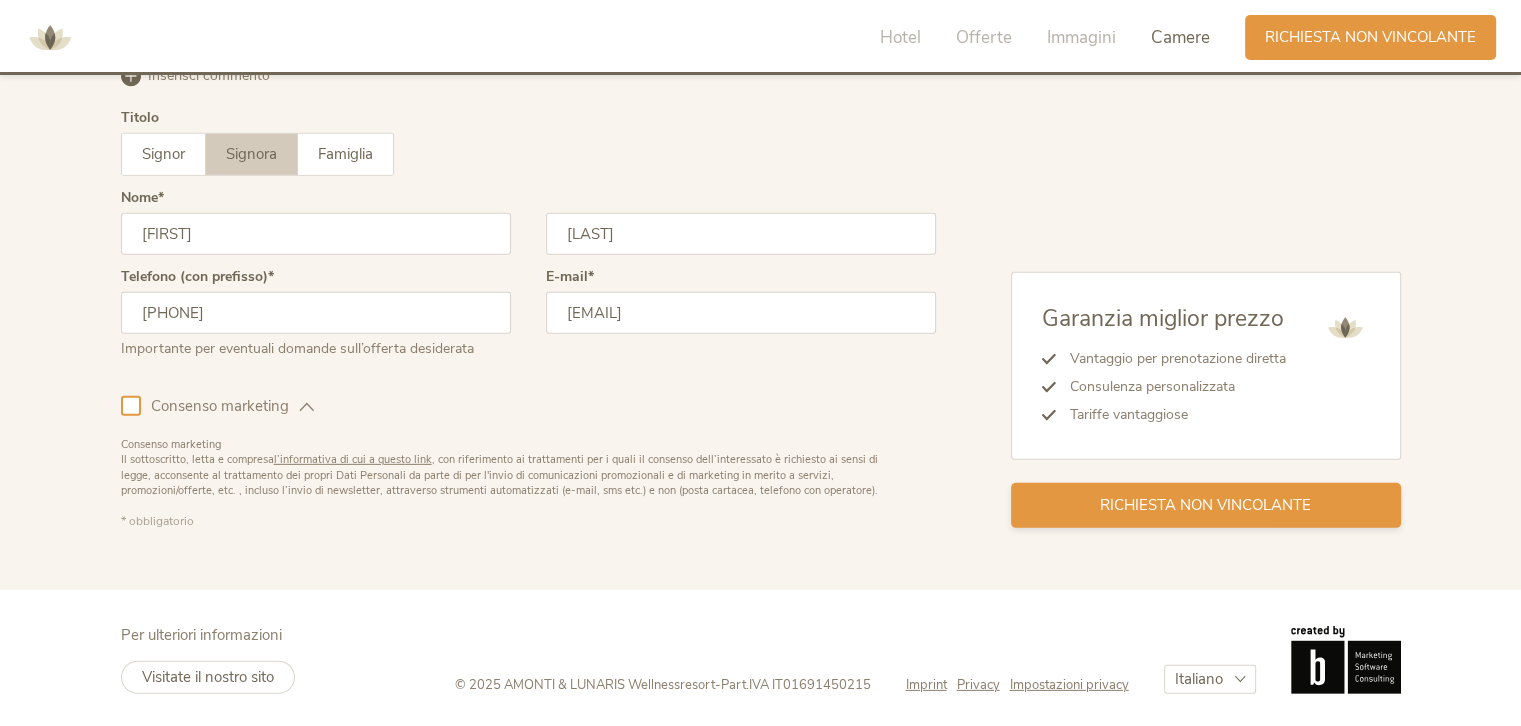 click on "Richiesta non vincolante" at bounding box center [1205, 505] 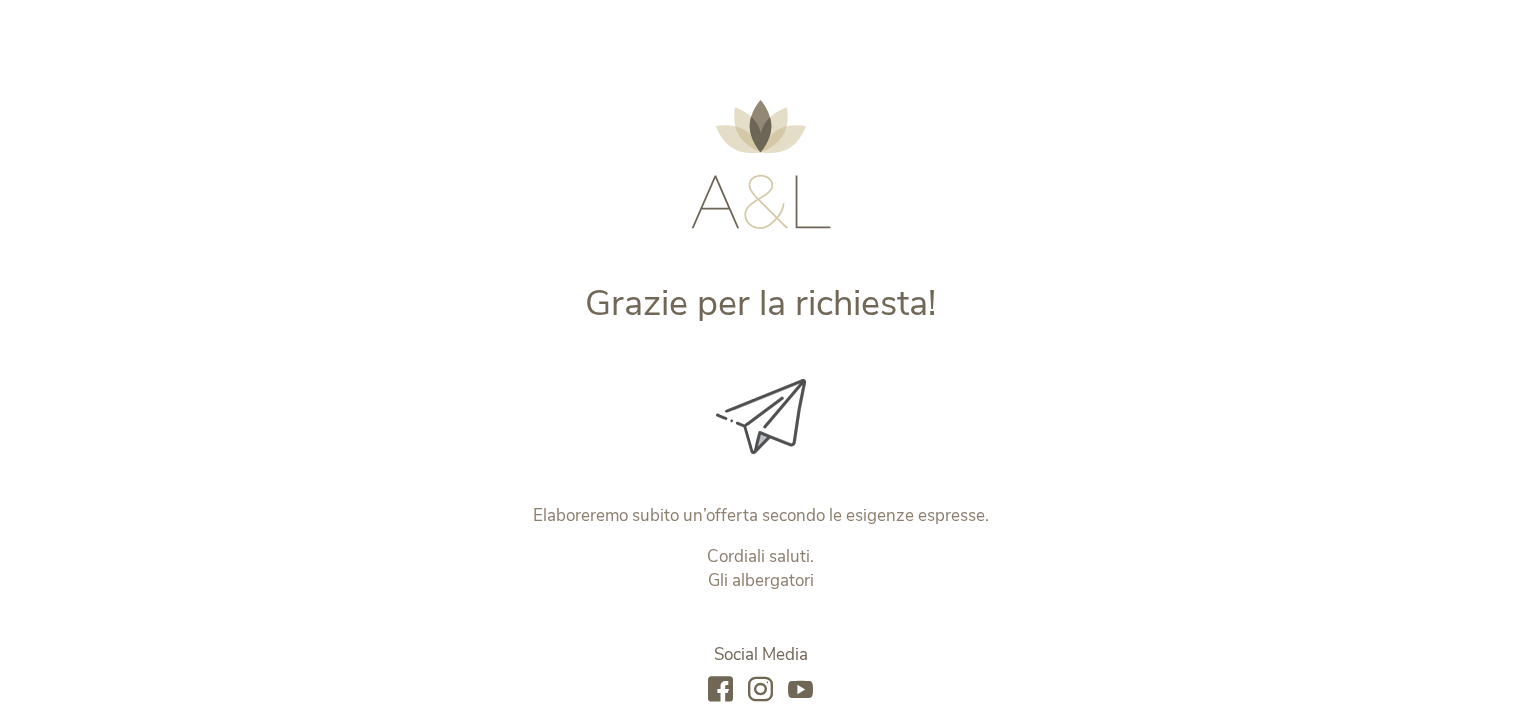 scroll, scrollTop: 0, scrollLeft: 0, axis: both 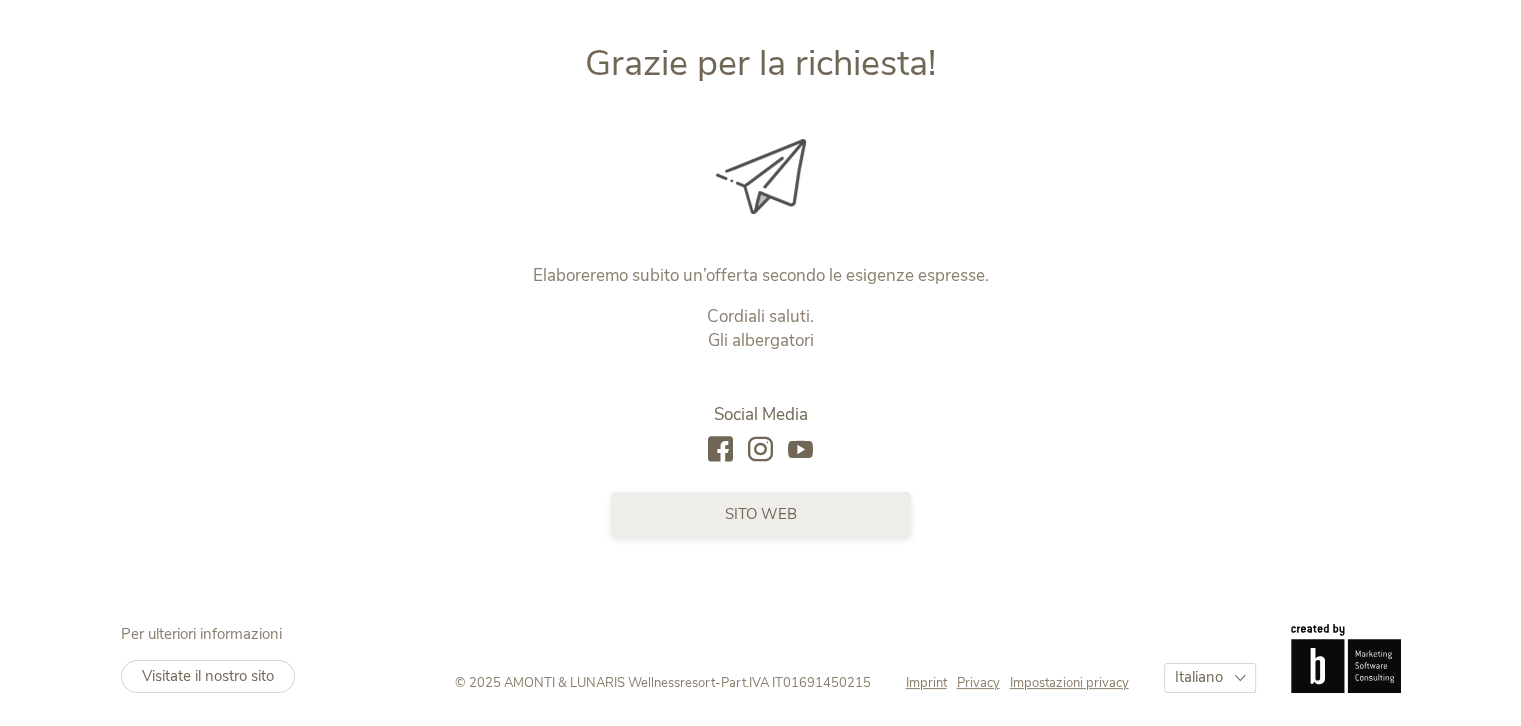 click on "sito web" at bounding box center [761, 514] 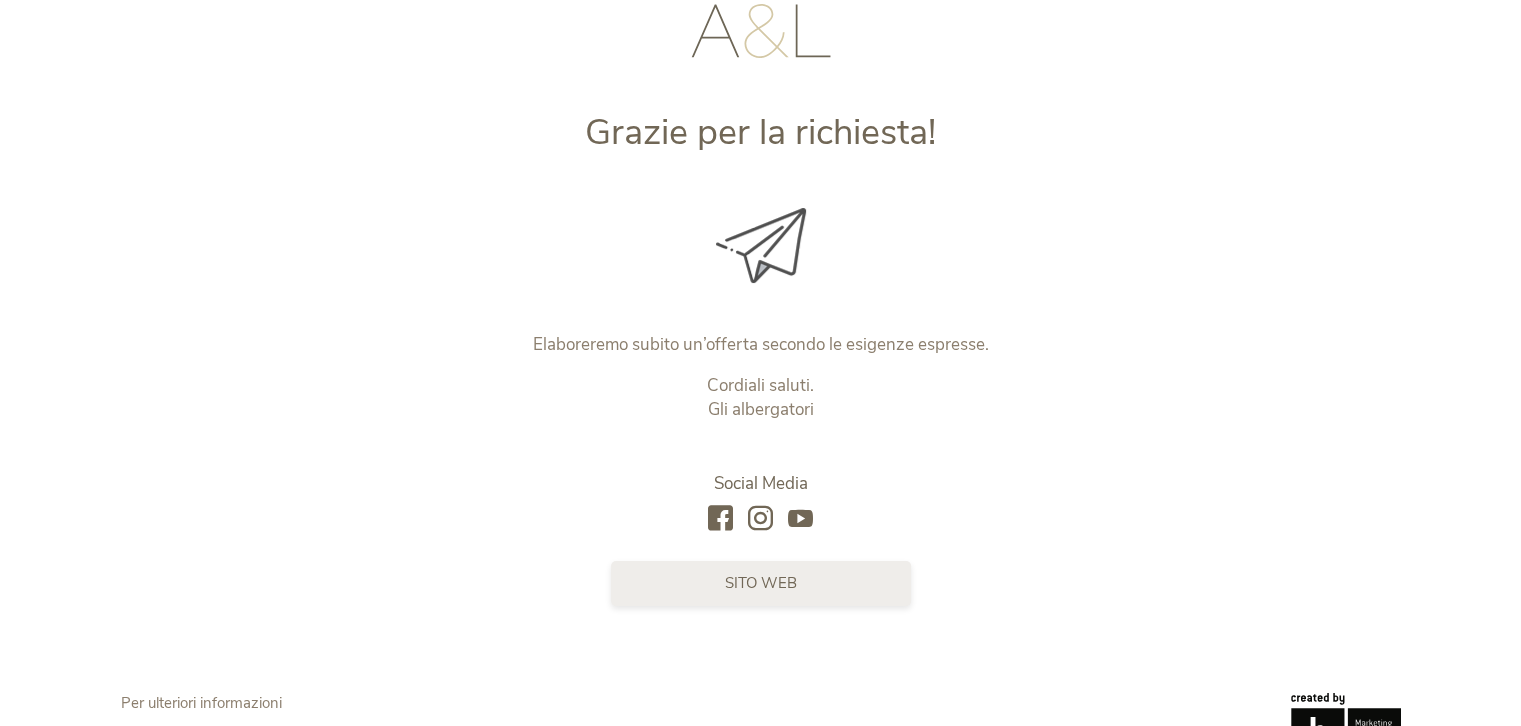 scroll, scrollTop: 140, scrollLeft: 0, axis: vertical 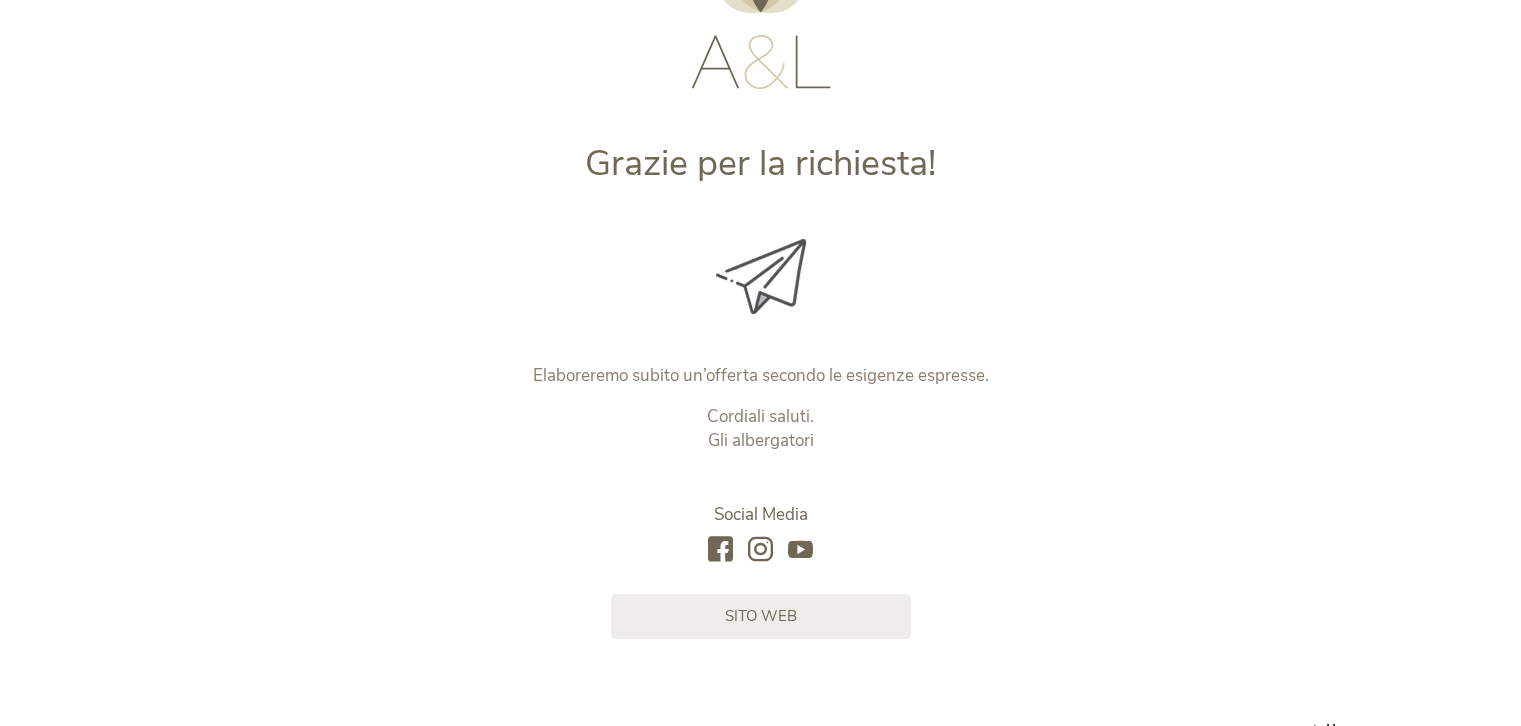 click on "Social Media" at bounding box center [761, 514] 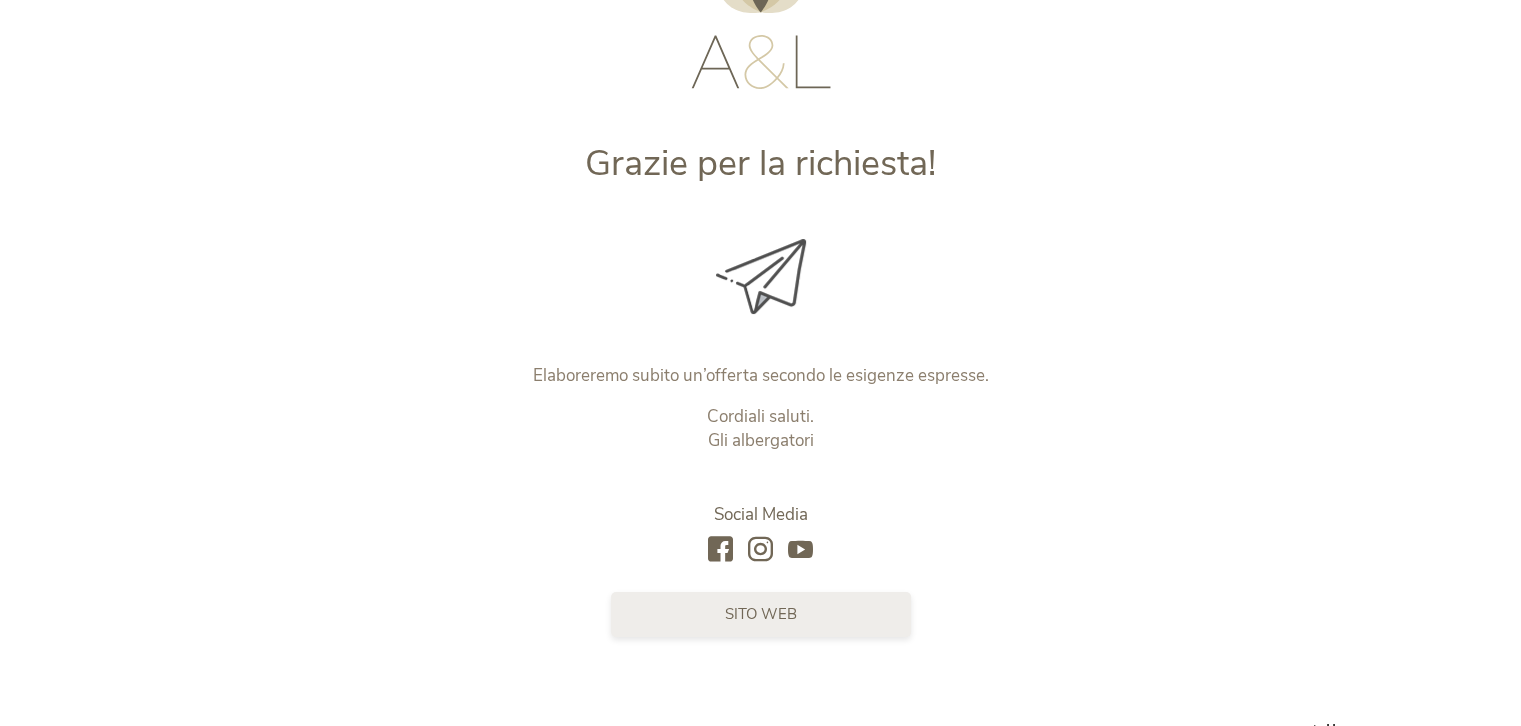 click on "sito web" at bounding box center [761, 614] 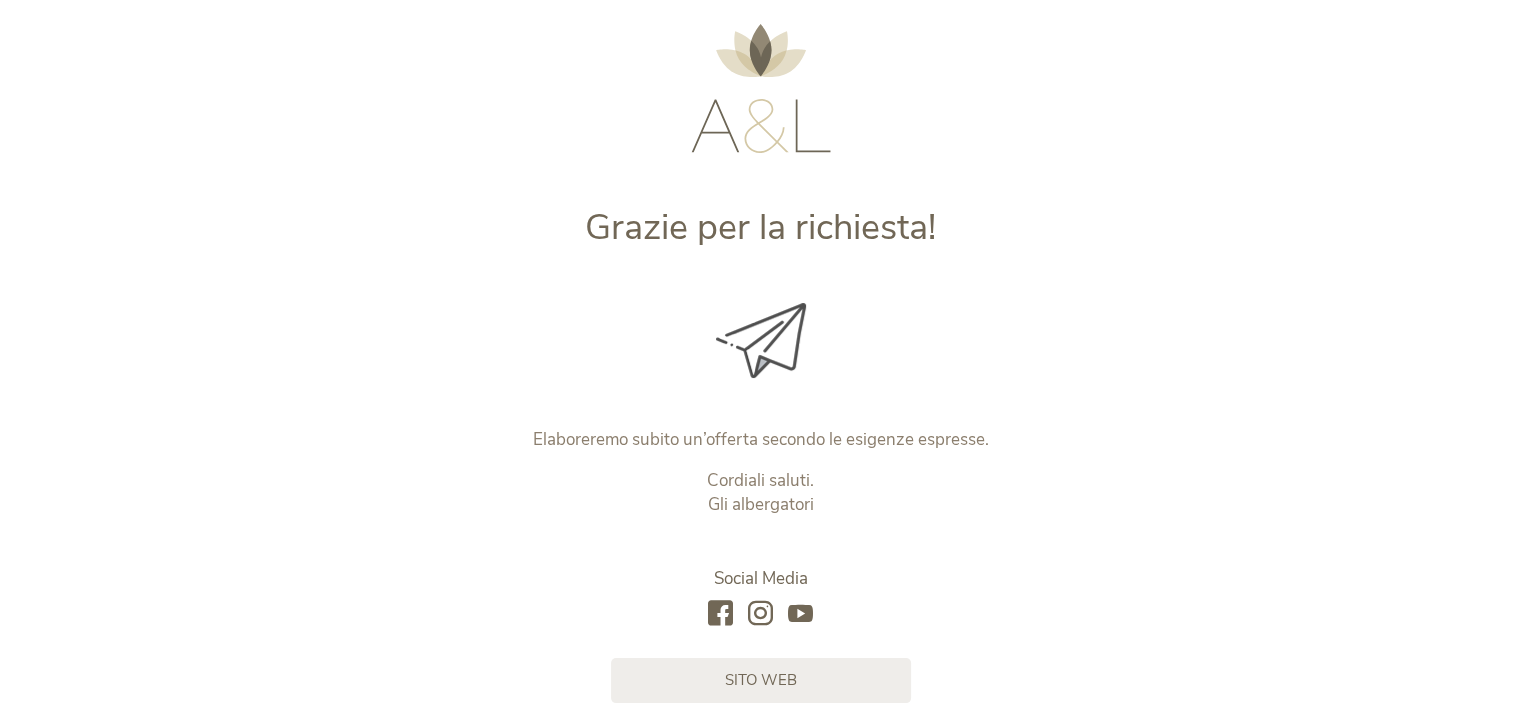 scroll, scrollTop: 0, scrollLeft: 0, axis: both 